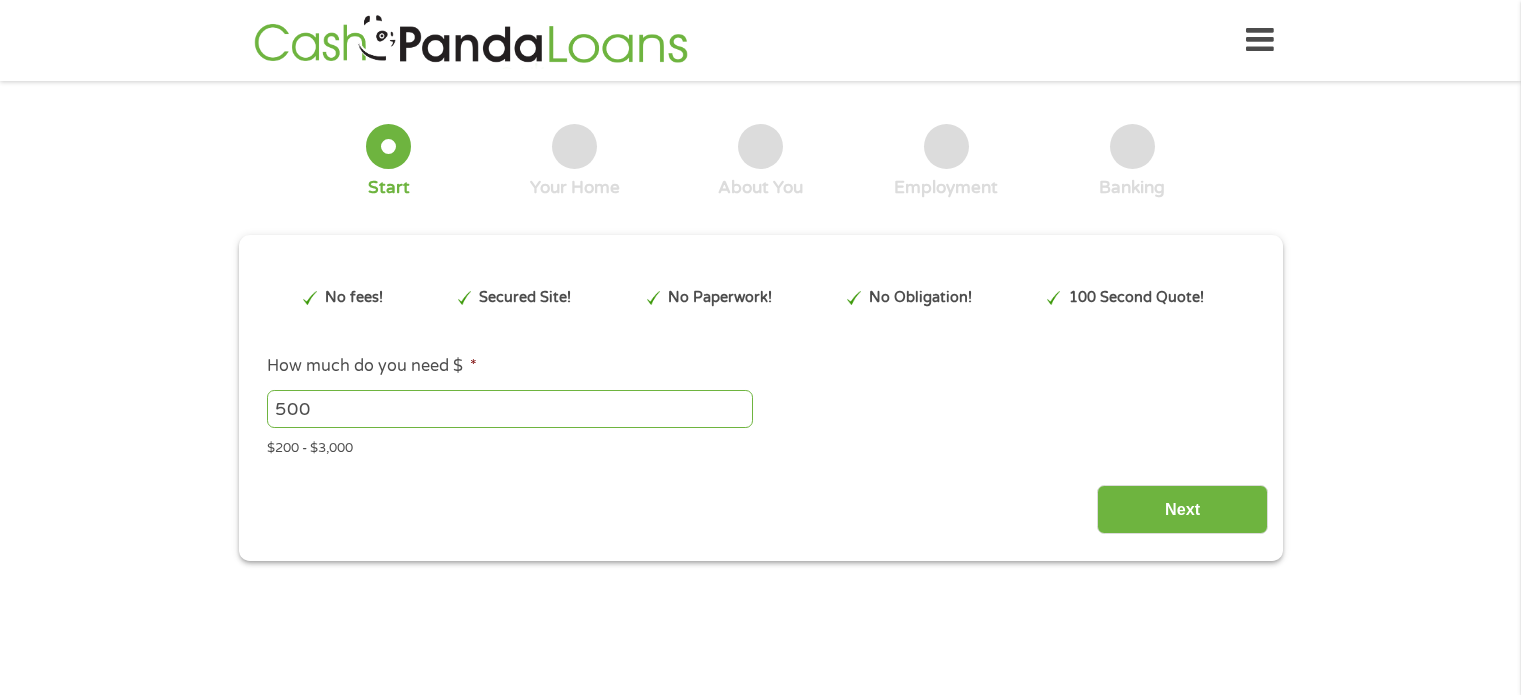 scroll, scrollTop: 0, scrollLeft: 0, axis: both 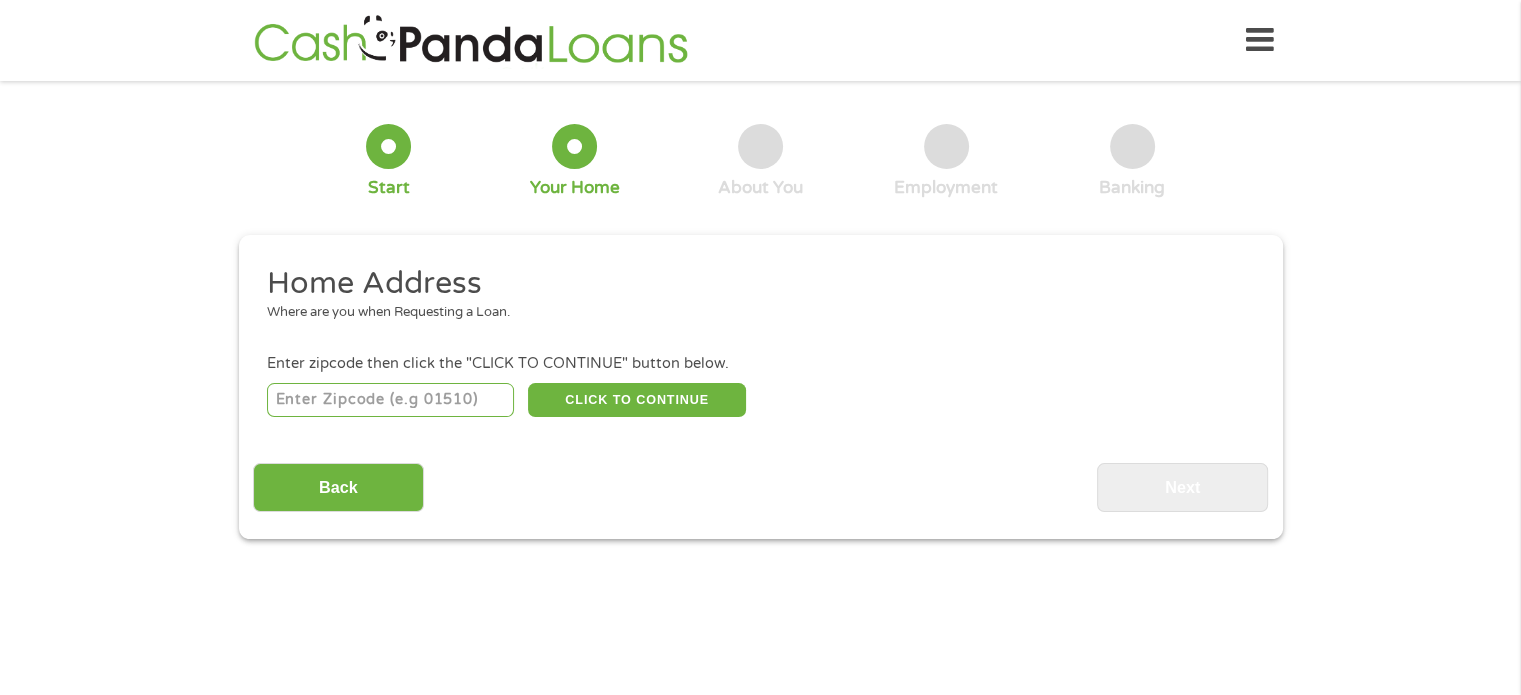 click at bounding box center [390, 400] 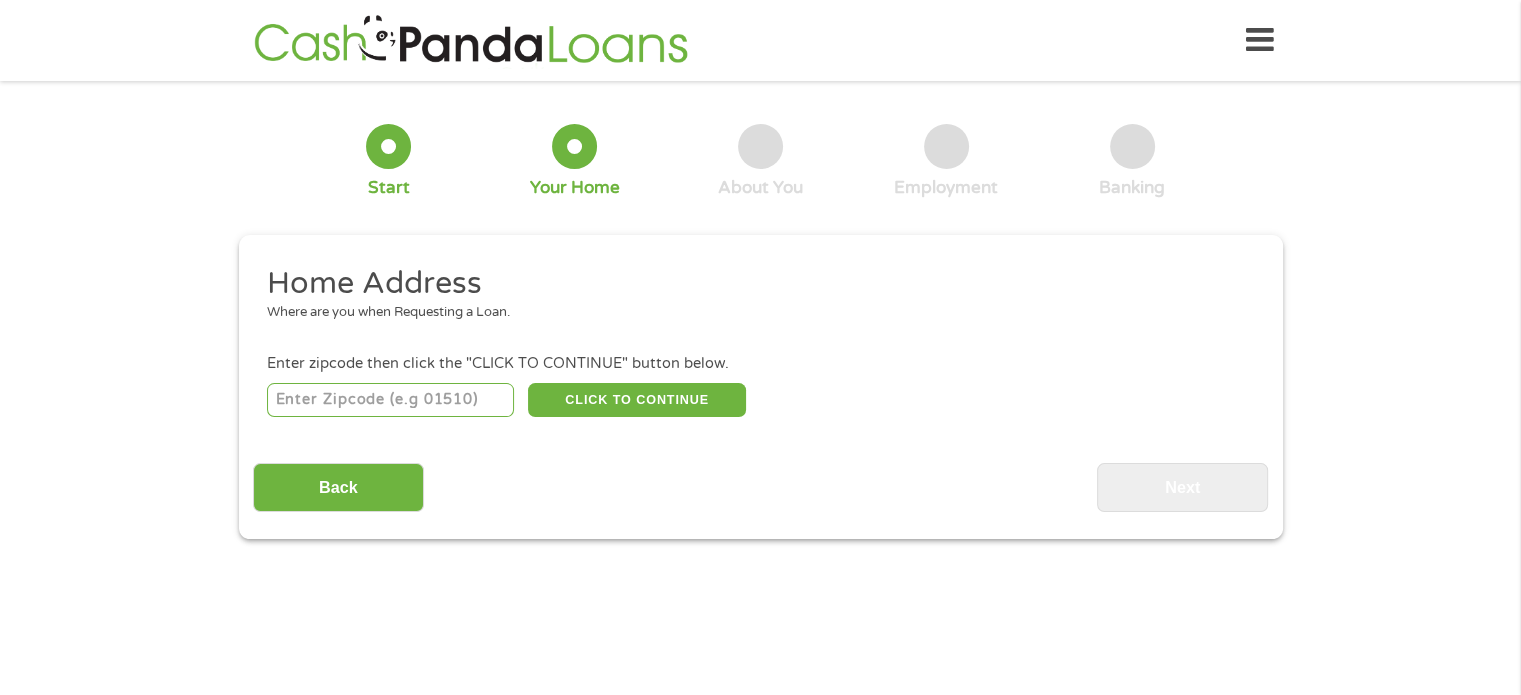 type on "[POSTAL_CODE]" 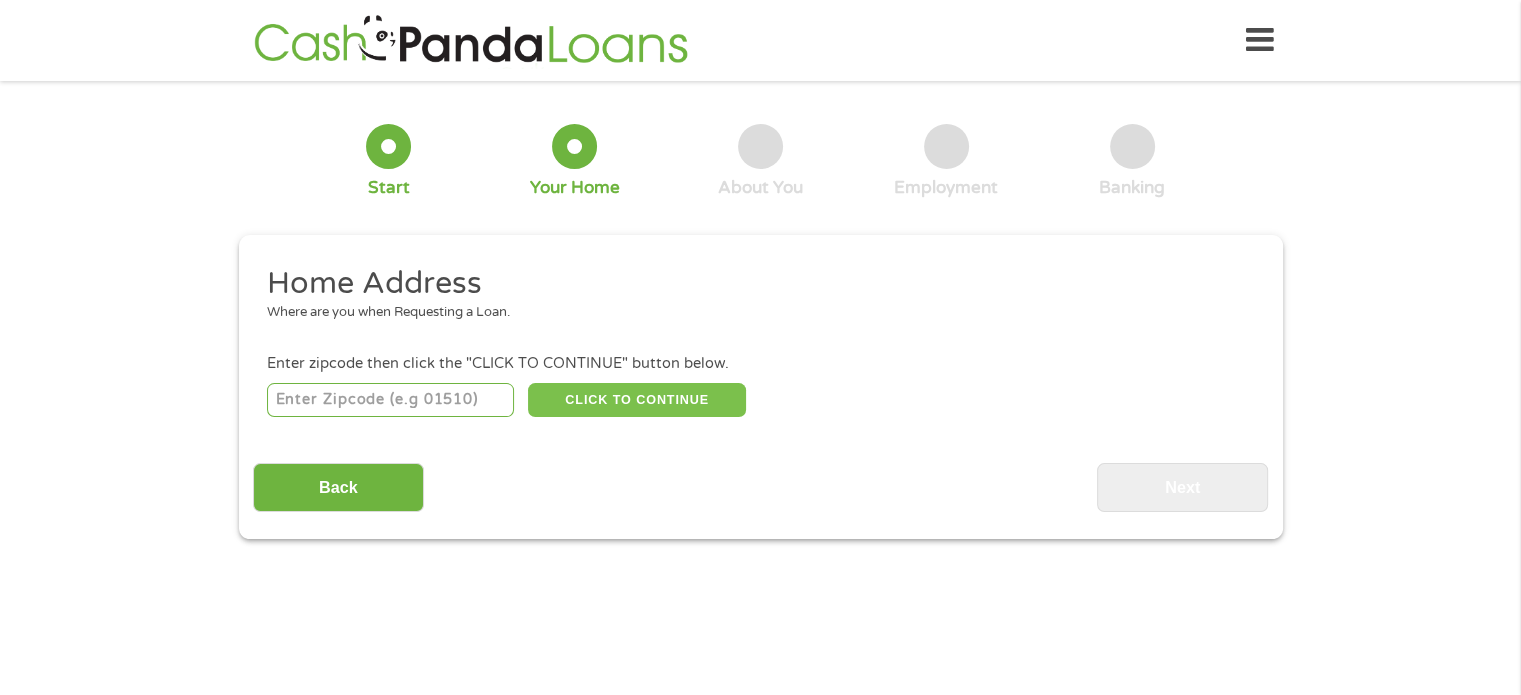 click on "CLICK TO CONTINUE" at bounding box center (637, 400) 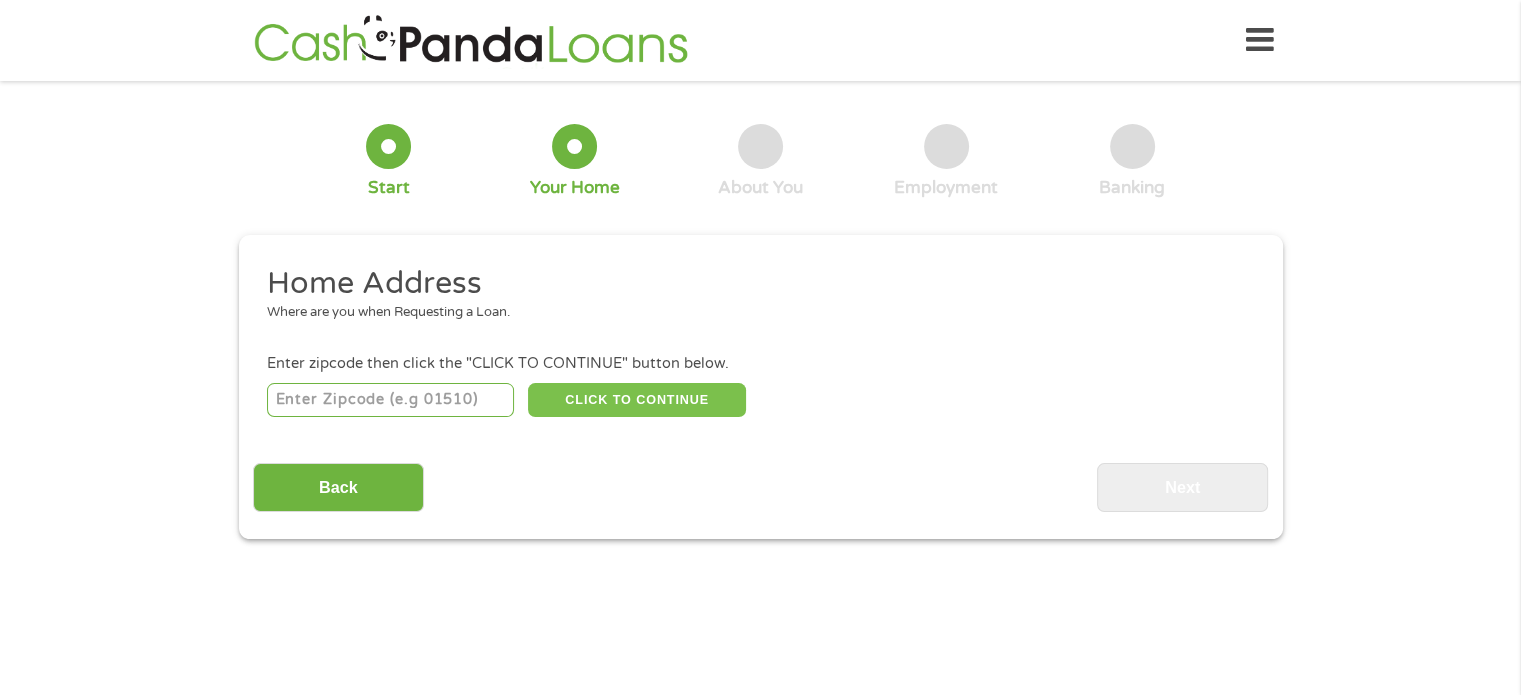 type on "[POSTAL_CODE]" 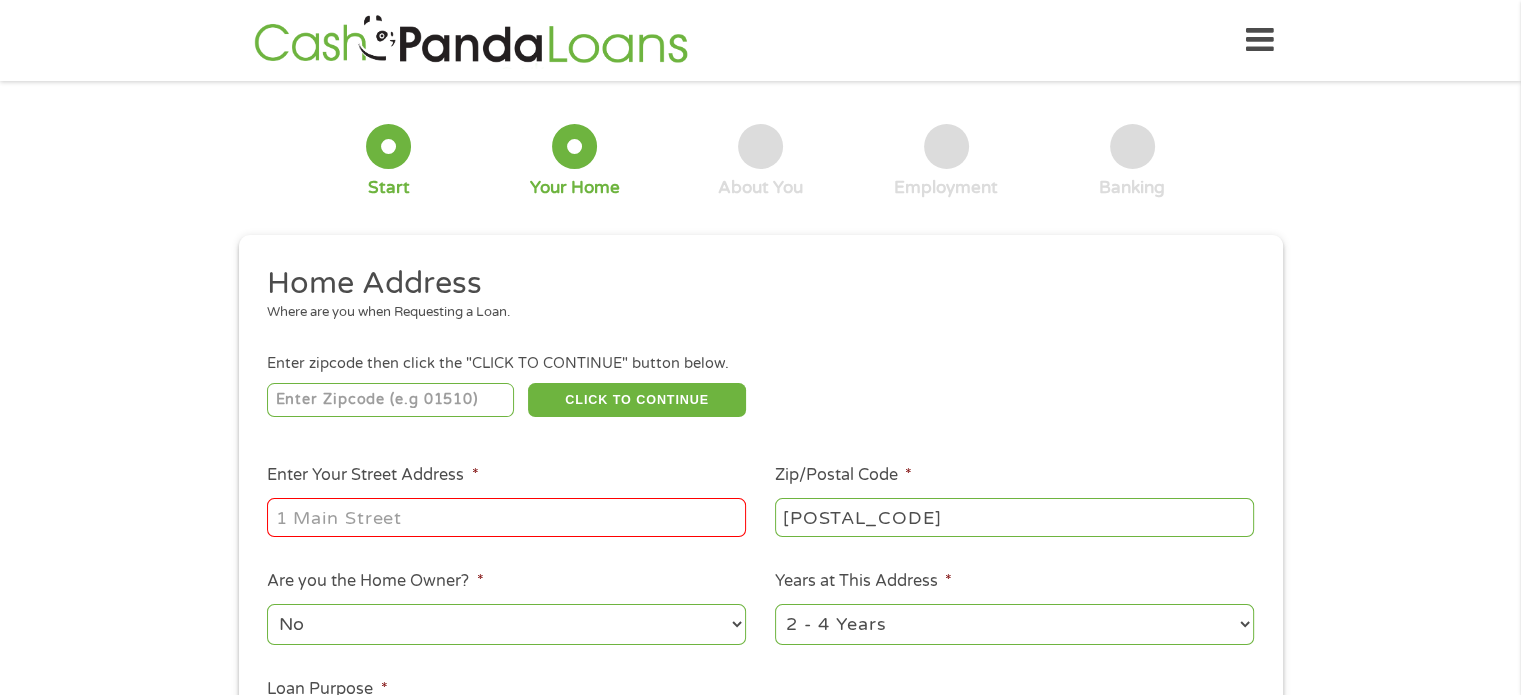 click on "Enter Your Street Address *" at bounding box center [506, 517] 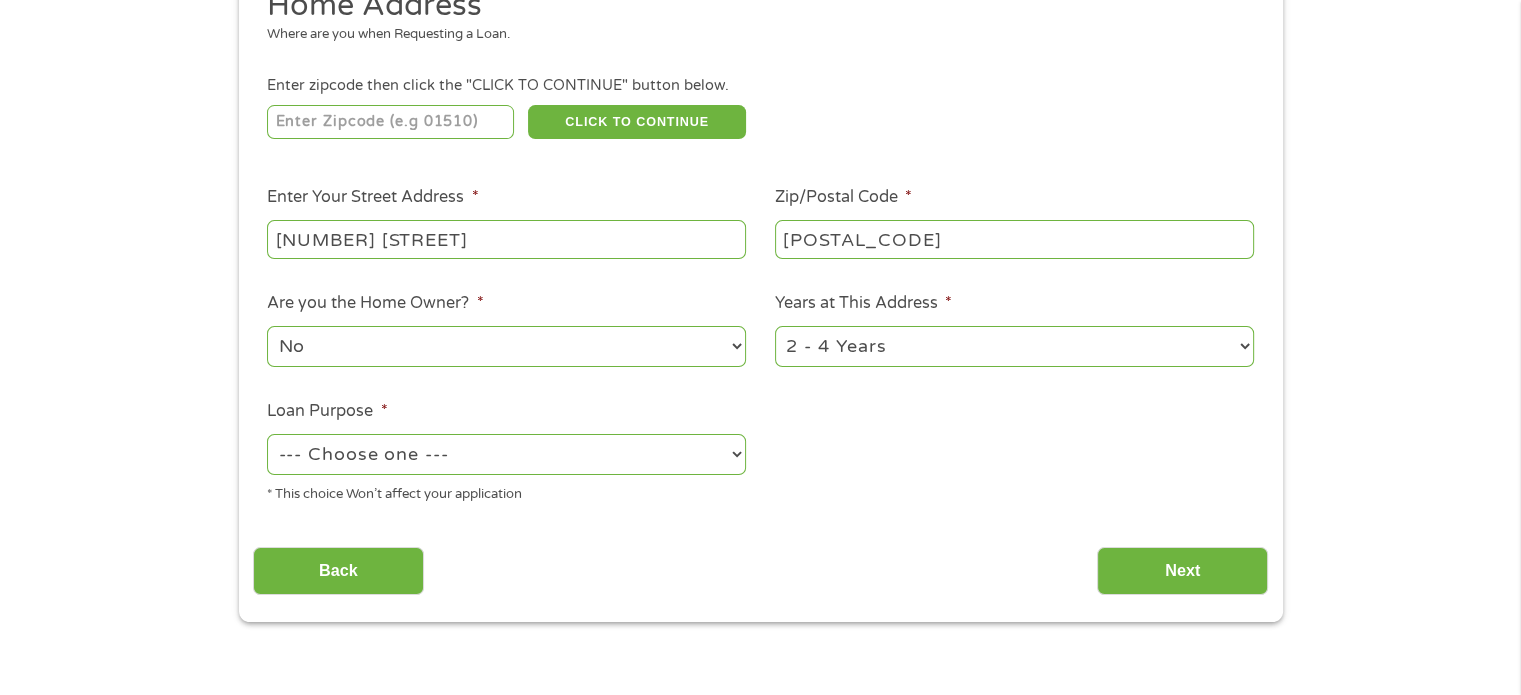 scroll, scrollTop: 280, scrollLeft: 0, axis: vertical 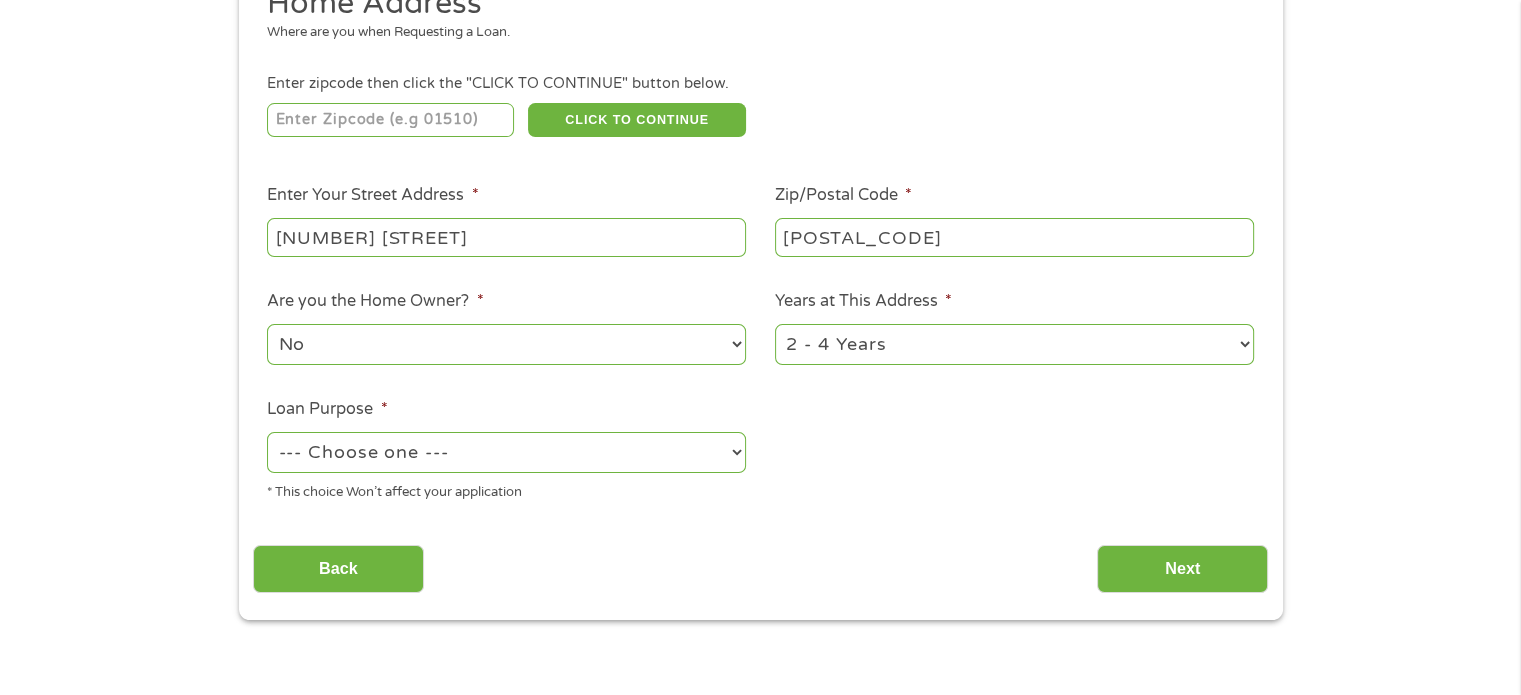 click on "--- Choose one --- Pay Bills Debt Consolidation Home Improvement Major Purchase Car Loan Short Term Cash Medical Expenses Other" at bounding box center [506, 452] 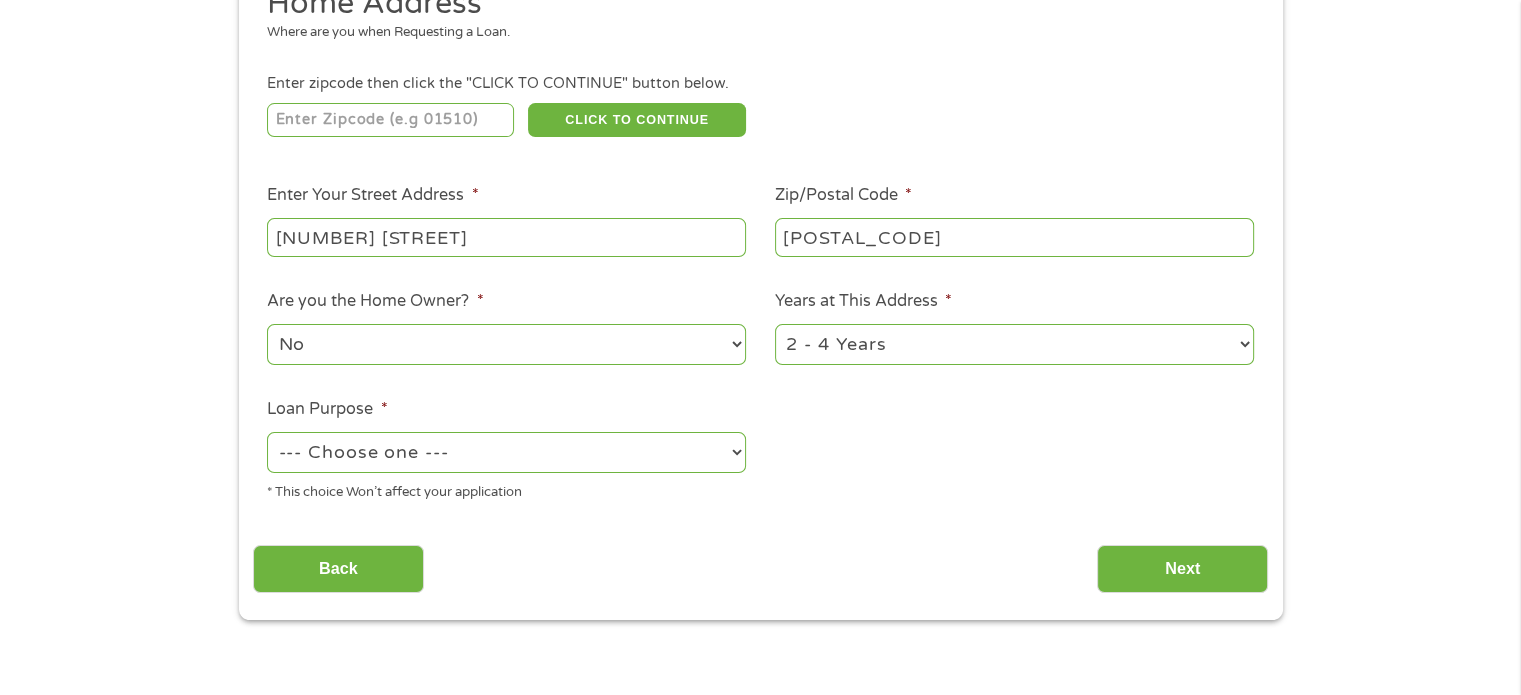 select on "paybills" 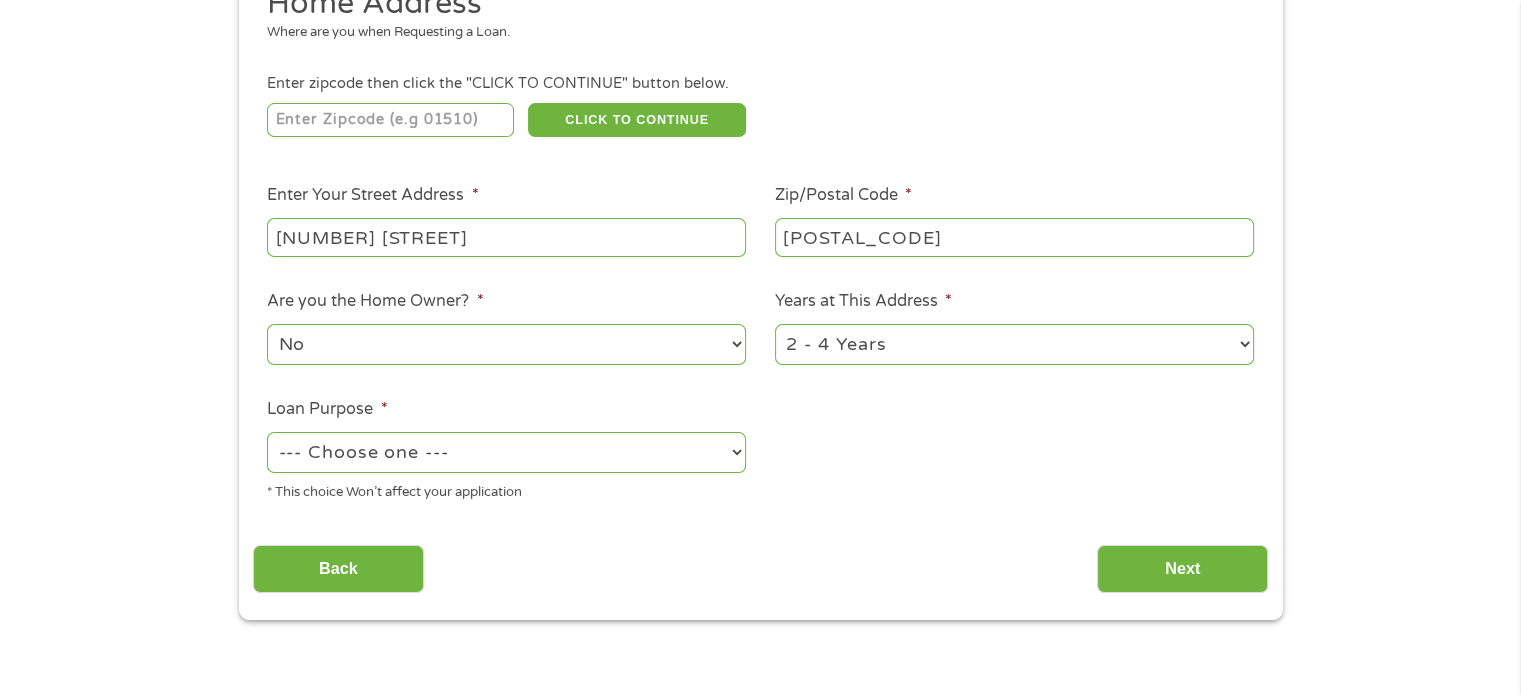 click on "--- Choose one --- Pay Bills Debt Consolidation Home Improvement Major Purchase Car Loan Short Term Cash Medical Expenses Other" at bounding box center [506, 452] 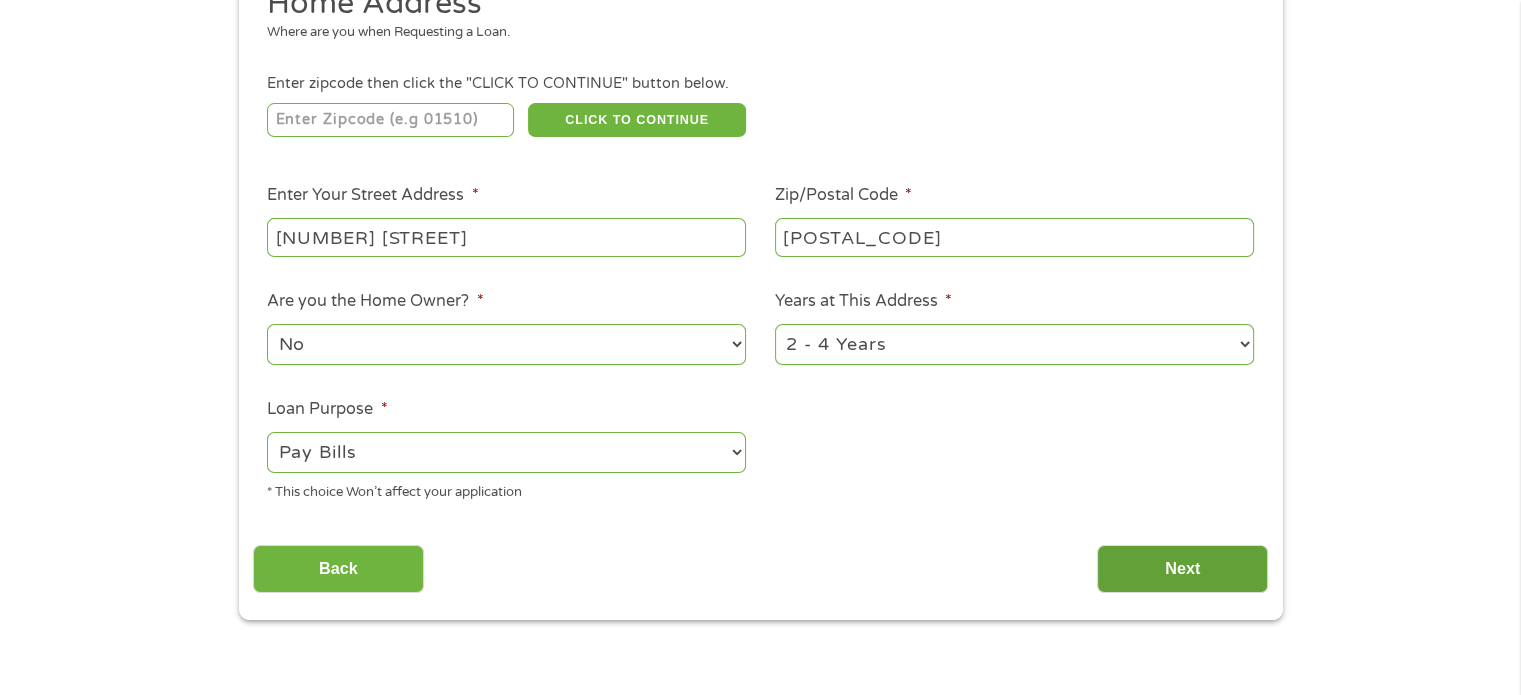 click on "Next" at bounding box center [1182, 569] 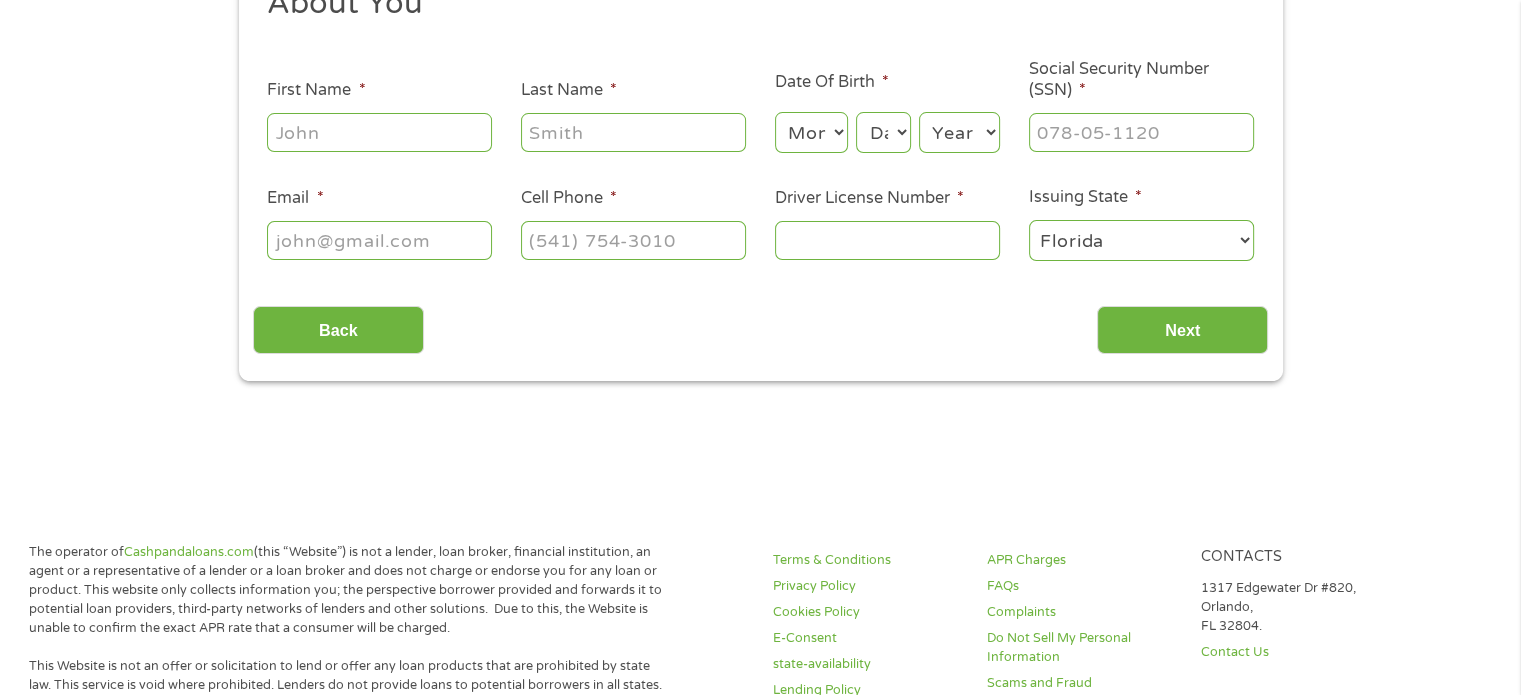 scroll, scrollTop: 8, scrollLeft: 8, axis: both 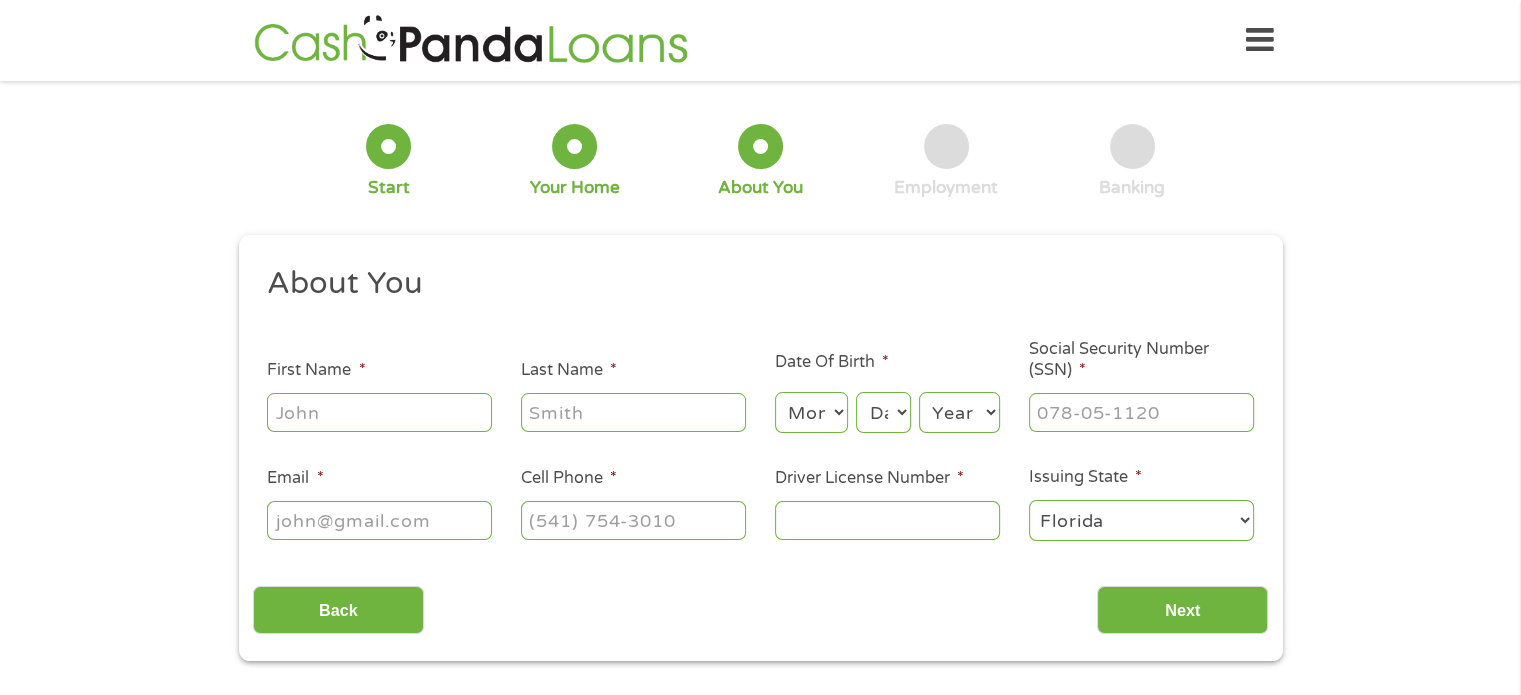 click on "First Name *" at bounding box center [379, 412] 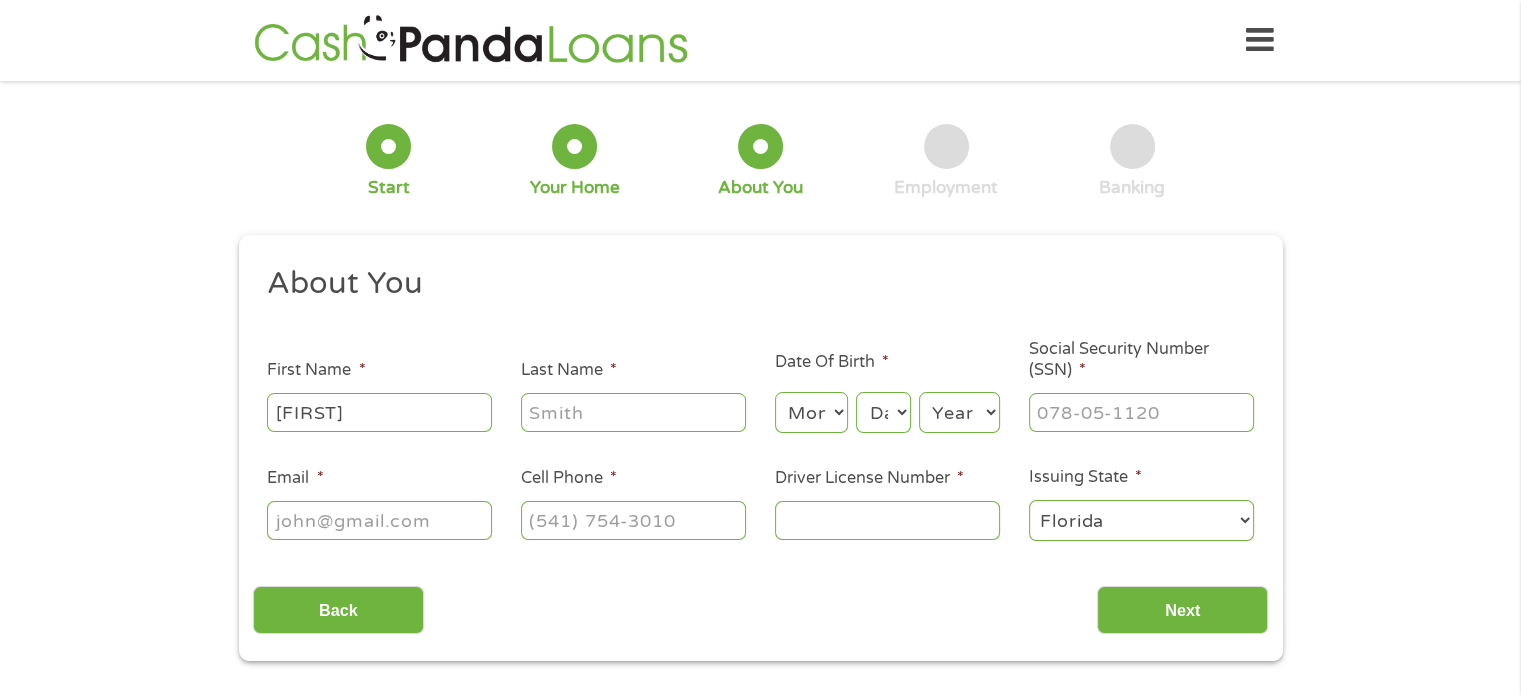 type on "Mility" 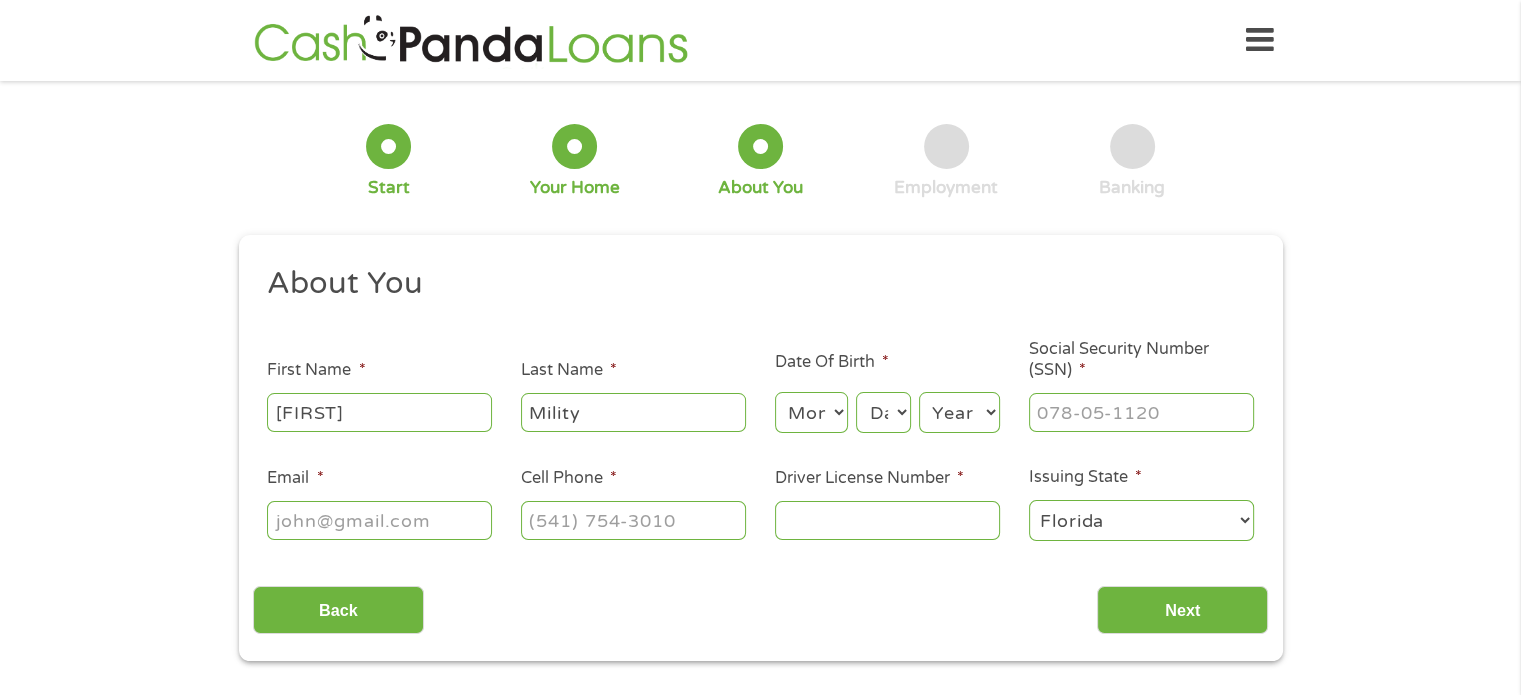 type on "[FIRST][LAST]@[EXAMPLE_DOMAIN]" 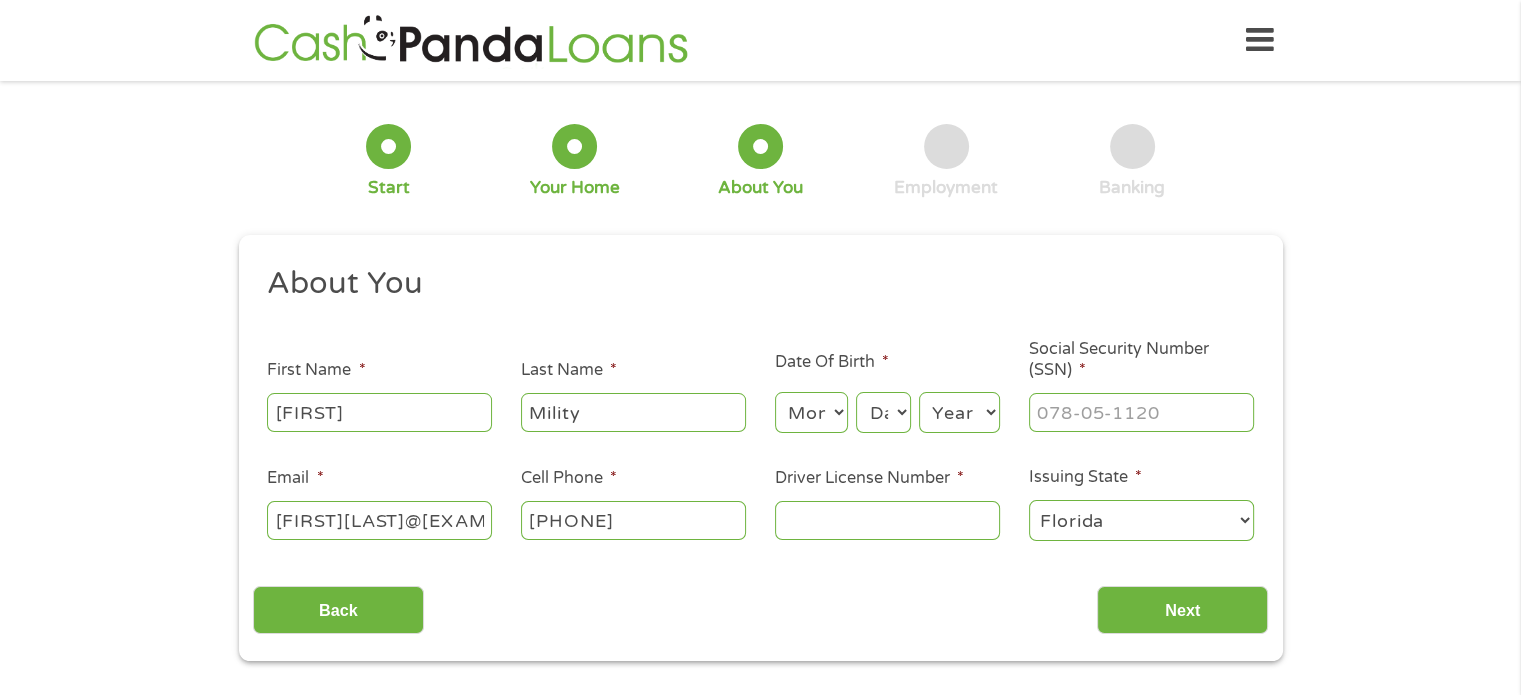 type on "[PHONE]" 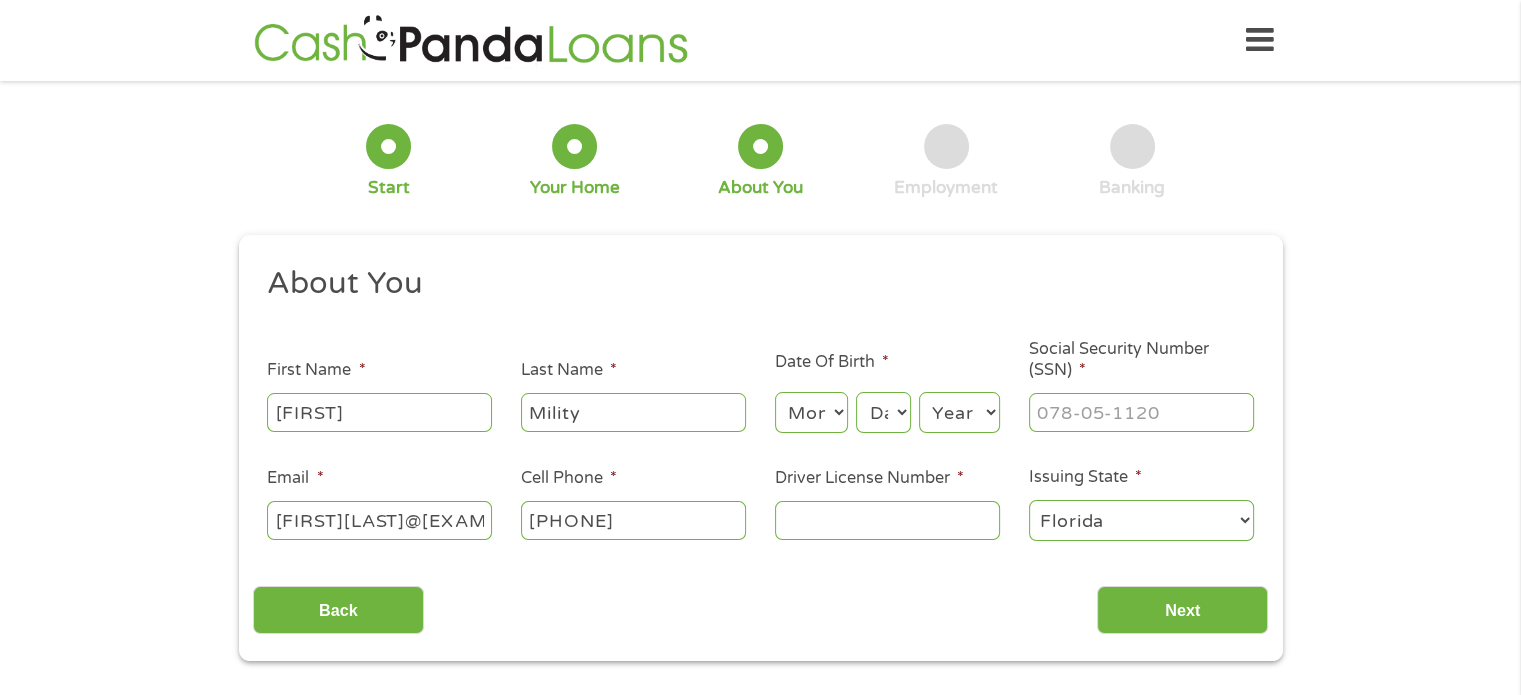 click on "Month 1 2 3 4 5 6 7 8 9 10 11 12" at bounding box center (811, 412) 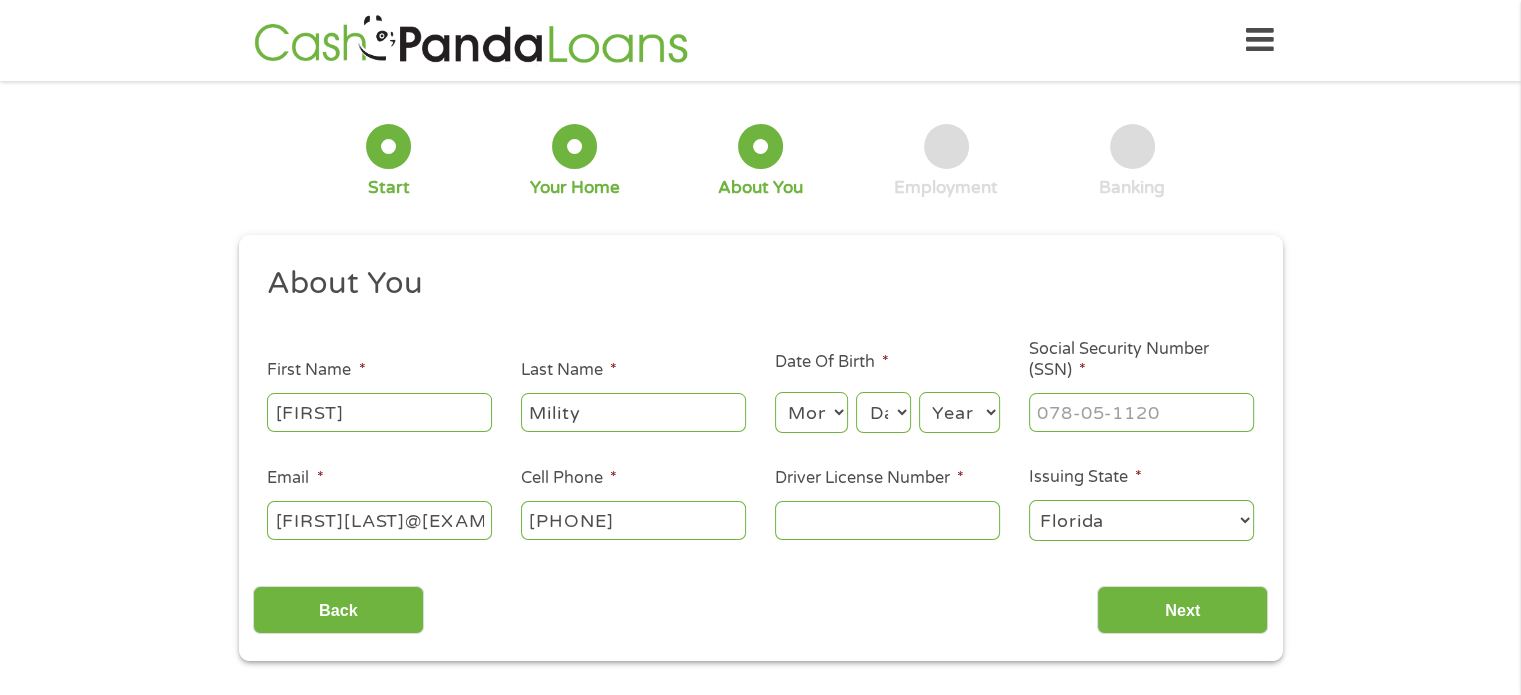 select on "3" 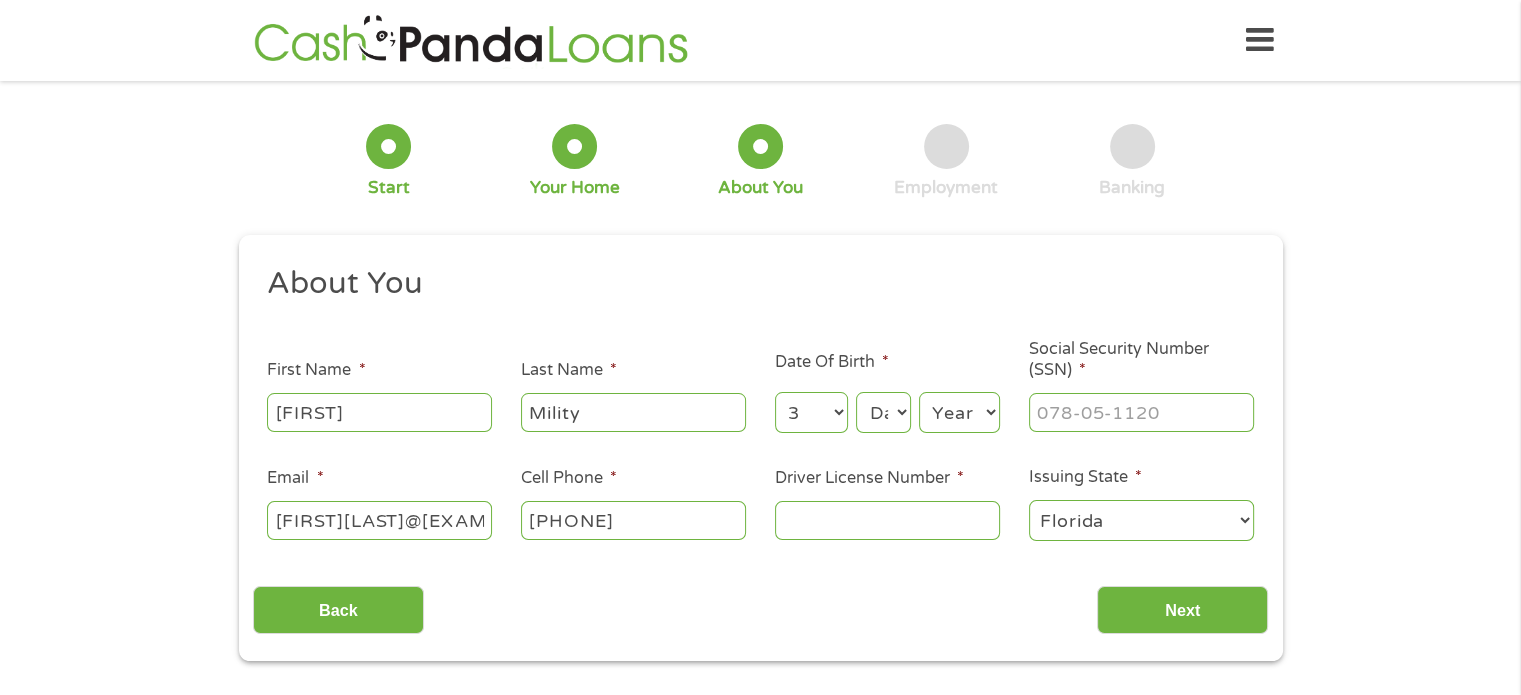 click on "Month 1 2 3 4 5 6 7 8 9 10 11 12" at bounding box center (811, 412) 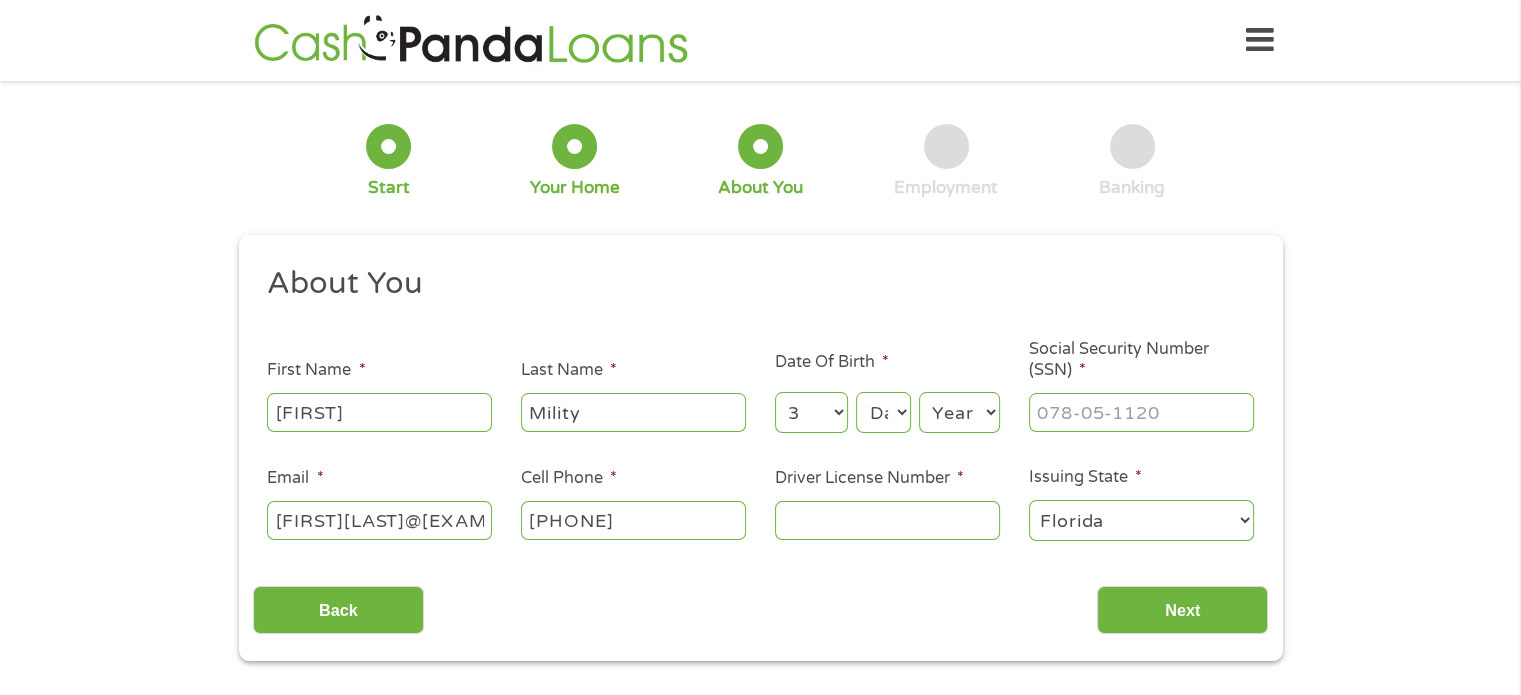 select on "6" 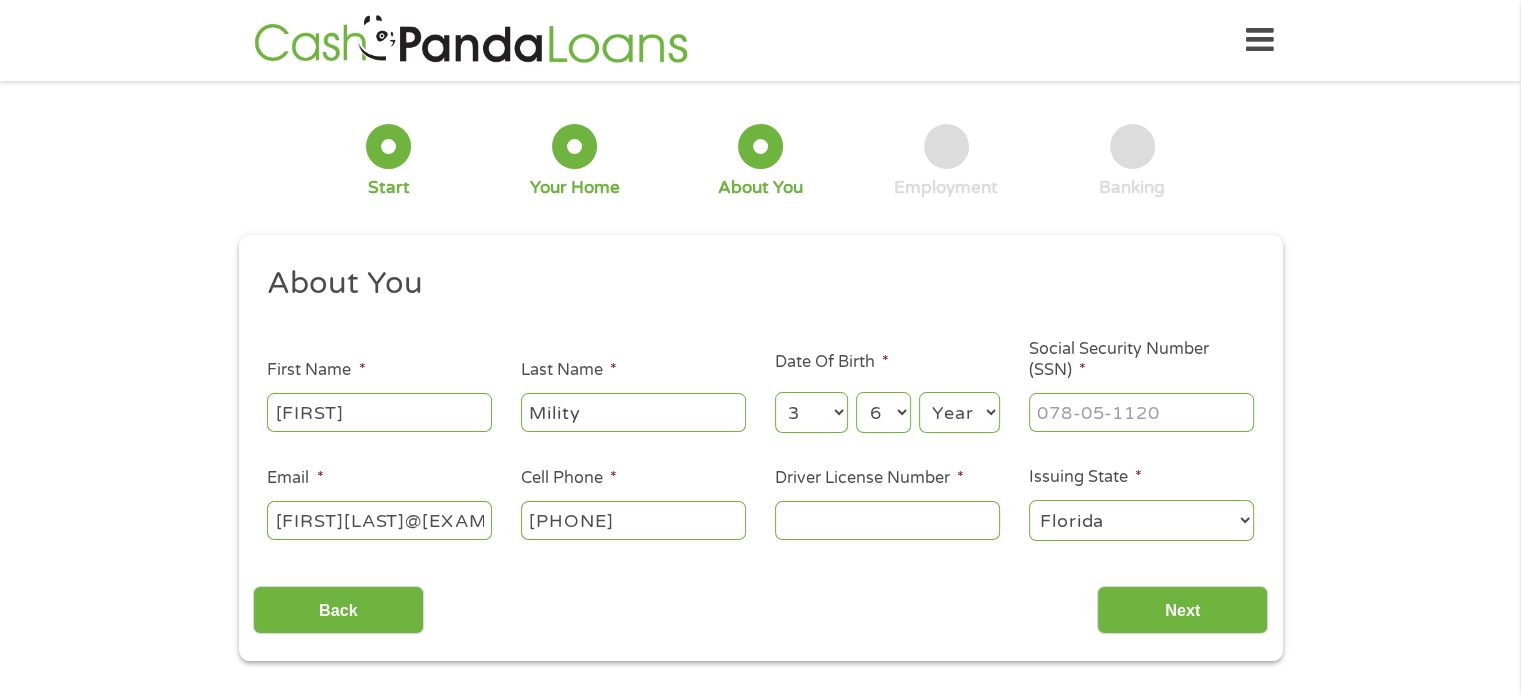 click on "Day 1 2 3 4 5 6 7 8 9 10 11 12 13 14 15 16 17 18 19 20 21 22 23 24 25 26 27 28 29 30 31" at bounding box center (883, 412) 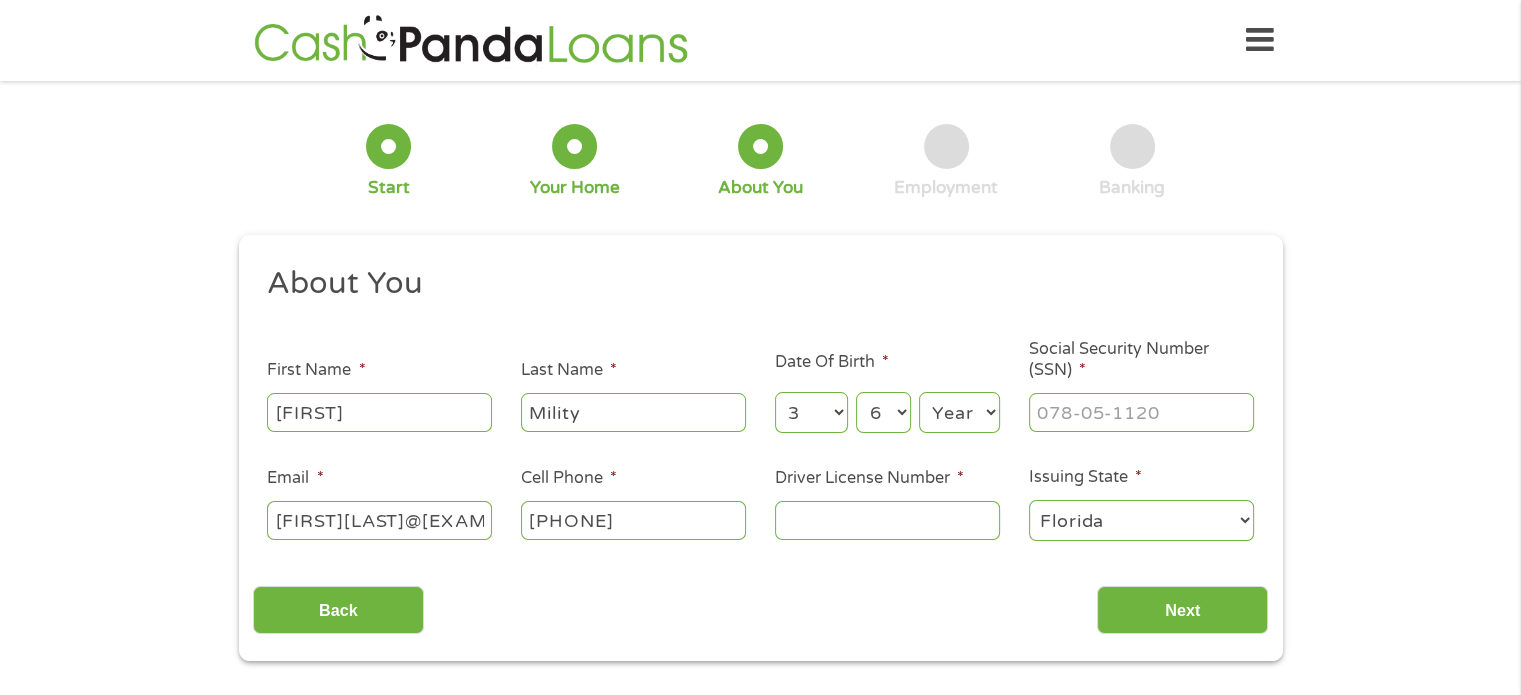 click on "Year 2007 2006 2005 2004 2003 2002 2001 2000 1999 1998 1997 1996 1995 1994 1993 1992 1991 1990 1989 1988 1987 1986 1985 1984 1983 1982 1981 1980 1979 1978 1977 1976 1975 1974 1973 1972 1971 1970 1969 1968 1967 1966 1965 1964 1963 1962 1961 1960 1959 1958 1957 1956 1955 1954 1953 1952 1951 1950 1949 1948 1947 1946 1945 1944 1943 1942 1941 1940 1939 1938 1937 1936 1935 1934 1933 1932 1931 1930 1929 1928 1927 1926 1925 1924 1923 1922 1921 1920" at bounding box center [959, 412] 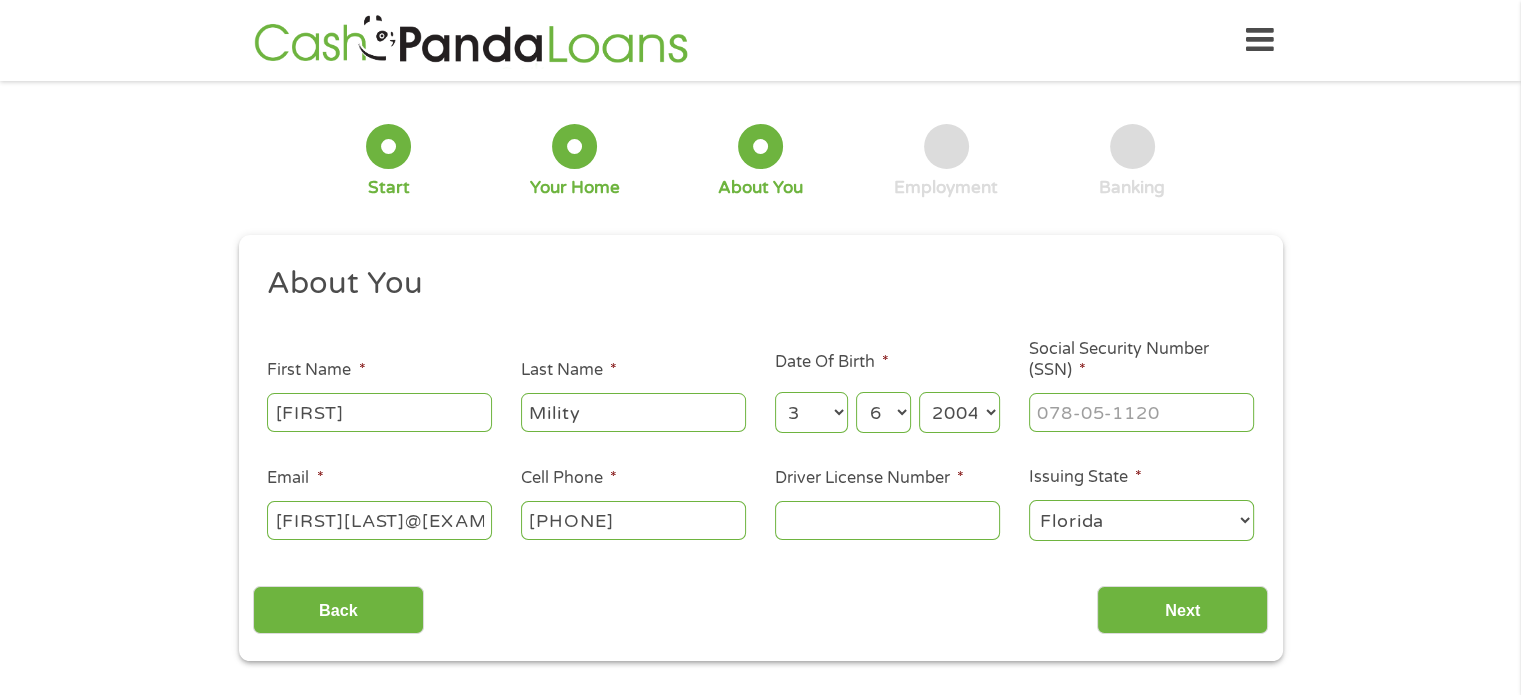 click on "Year 2007 2006 2005 2004 2003 2002 2001 2000 1999 1998 1997 1996 1995 1994 1993 1992 1991 1990 1989 1988 1987 1986 1985 1984 1983 1982 1981 1980 1979 1978 1977 1976 1975 1974 1973 1972 1971 1970 1969 1968 1967 1966 1965 1964 1963 1962 1961 1960 1959 1958 1957 1956 1955 1954 1953 1952 1951 1950 1949 1948 1947 1946 1945 1944 1943 1942 1941 1940 1939 1938 1937 1936 1935 1934 1933 1932 1931 1930 1929 1928 1927 1926 1925 1924 1923 1922 1921 1920" at bounding box center [959, 412] 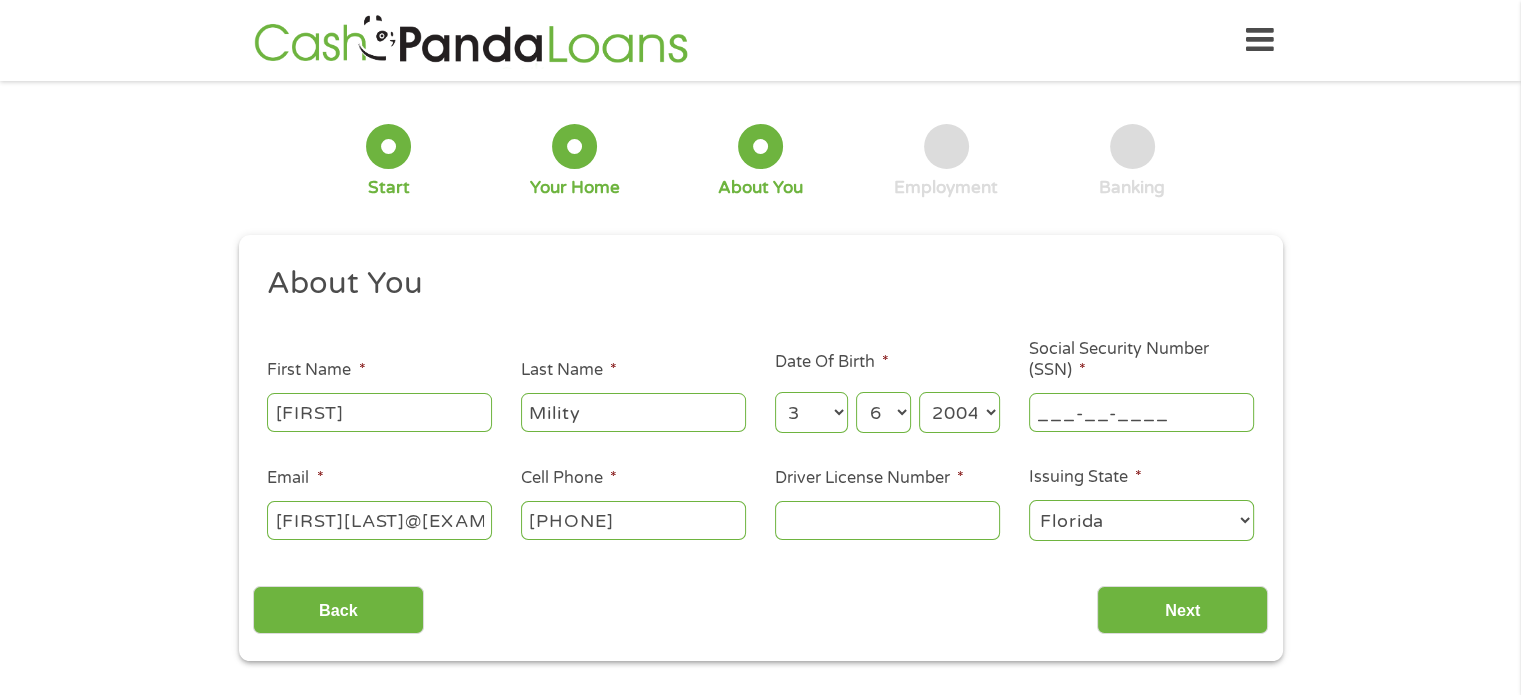click on "___-__-____" at bounding box center [1141, 412] 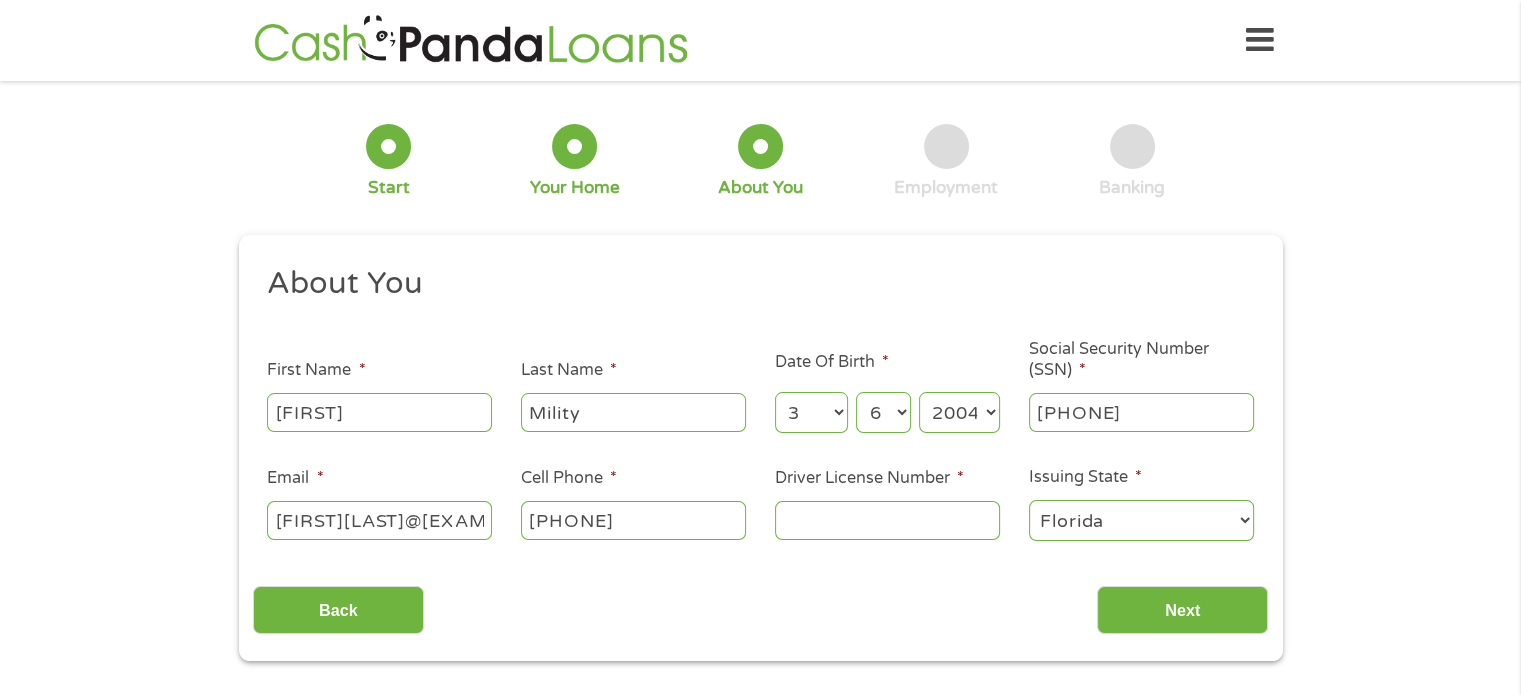 type on "[PHONE]" 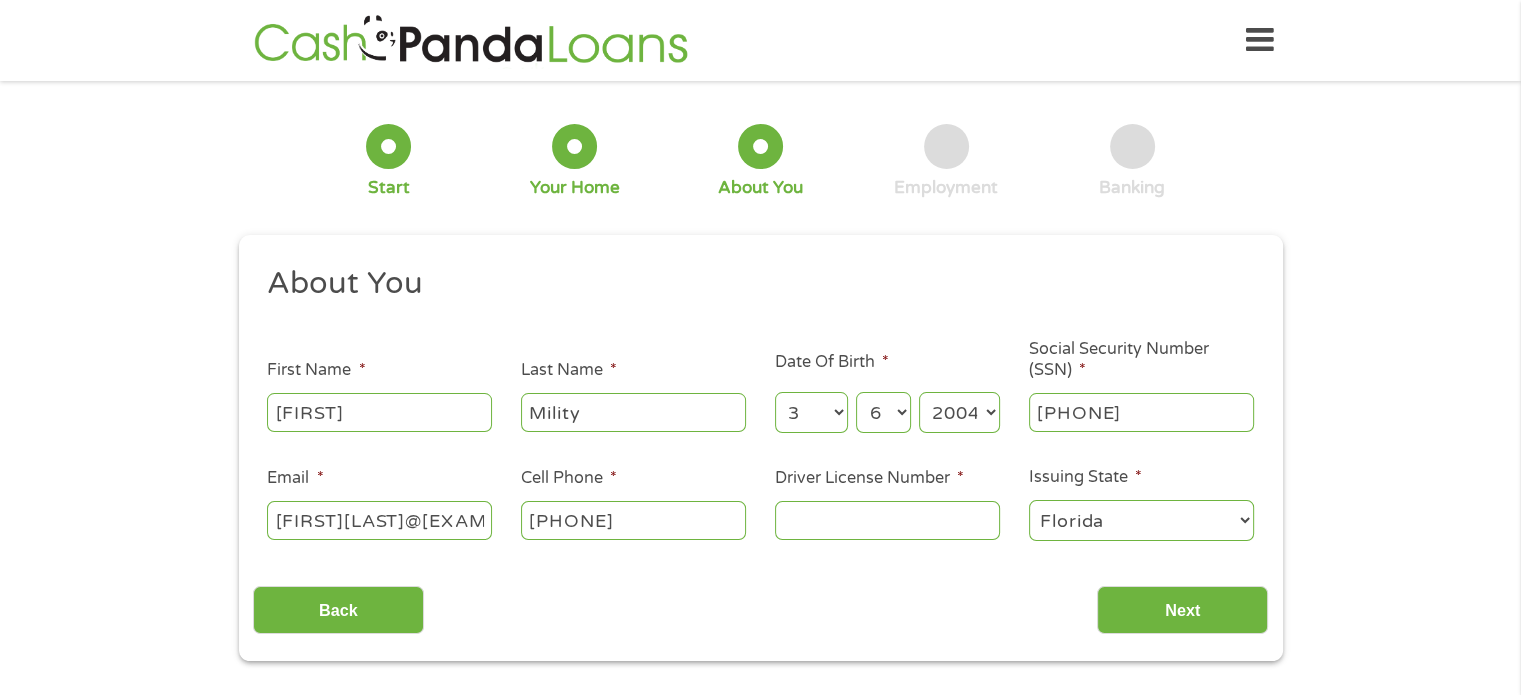 click on "Driver License Number *" at bounding box center [887, 520] 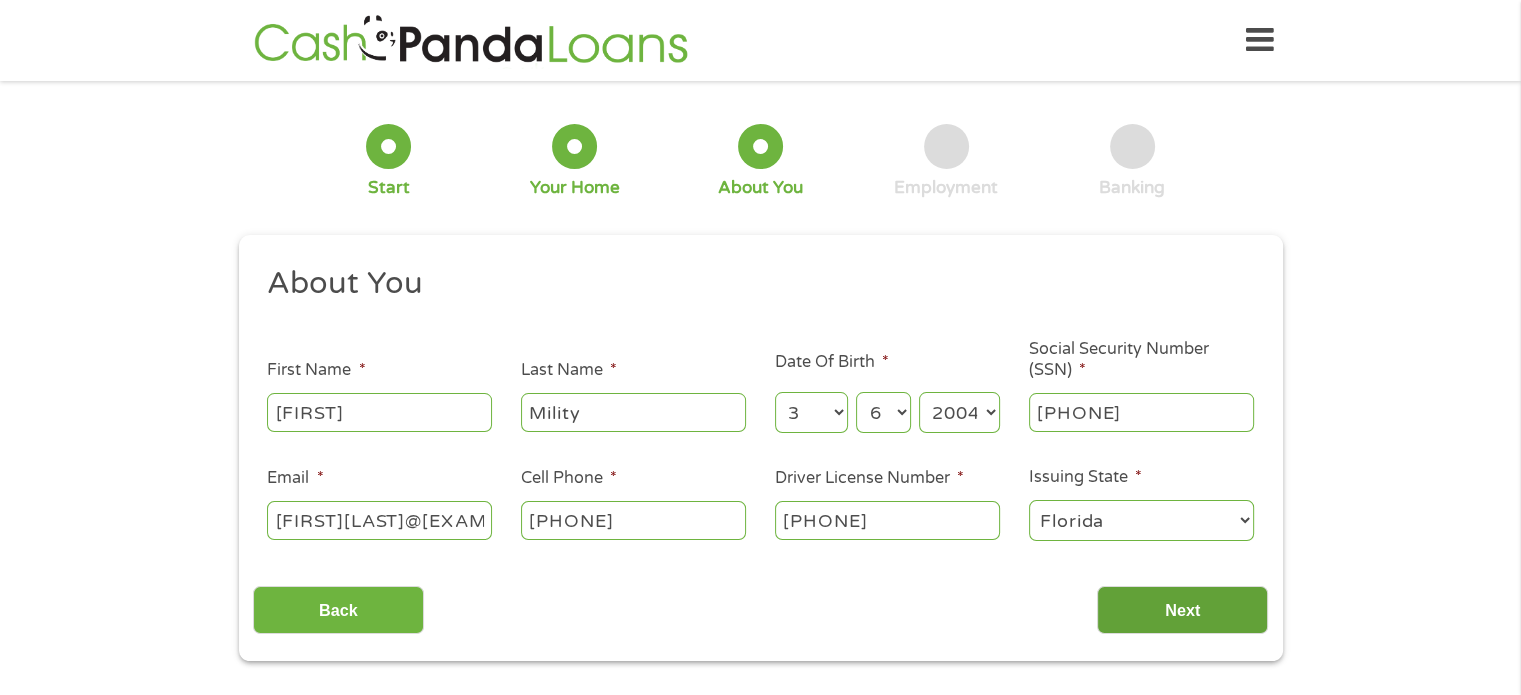 type on "[PHONE]" 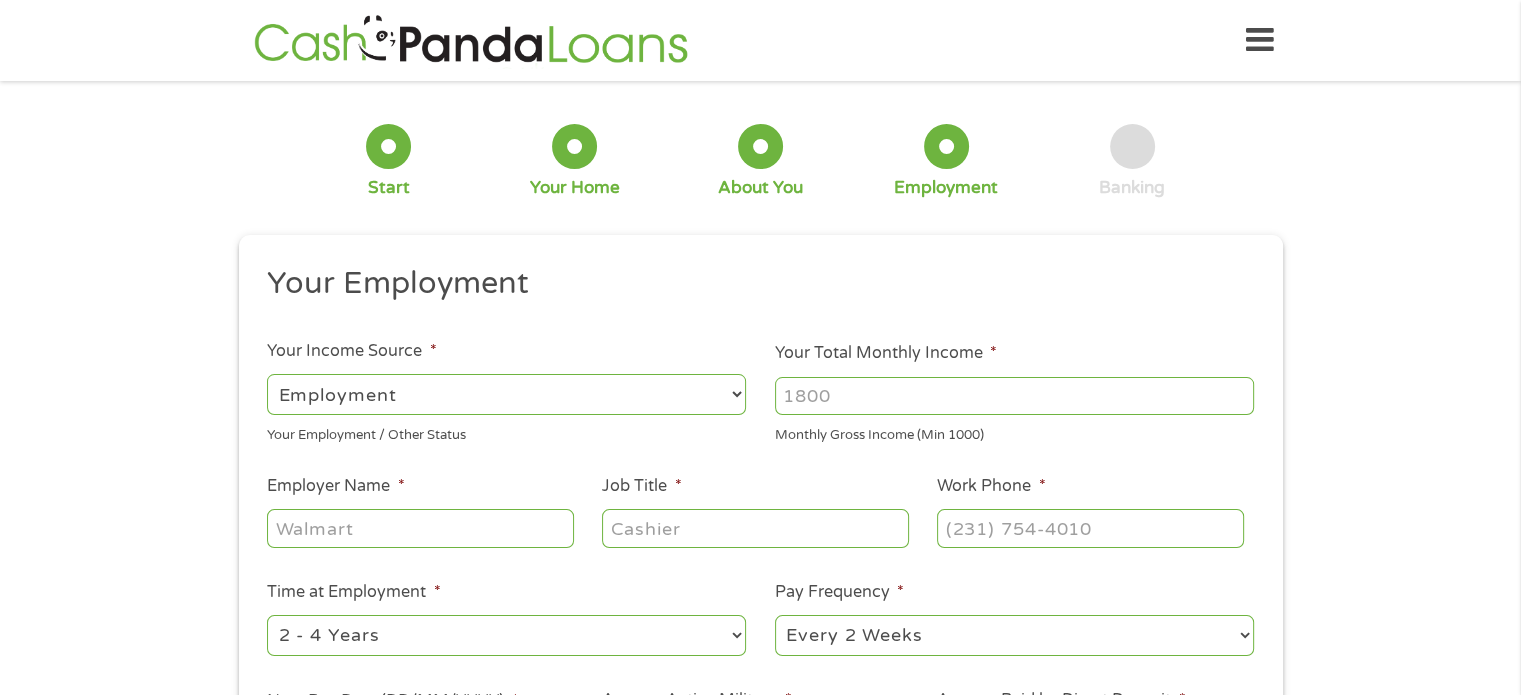 click on "Your Total Monthly Income *" at bounding box center [1014, 396] 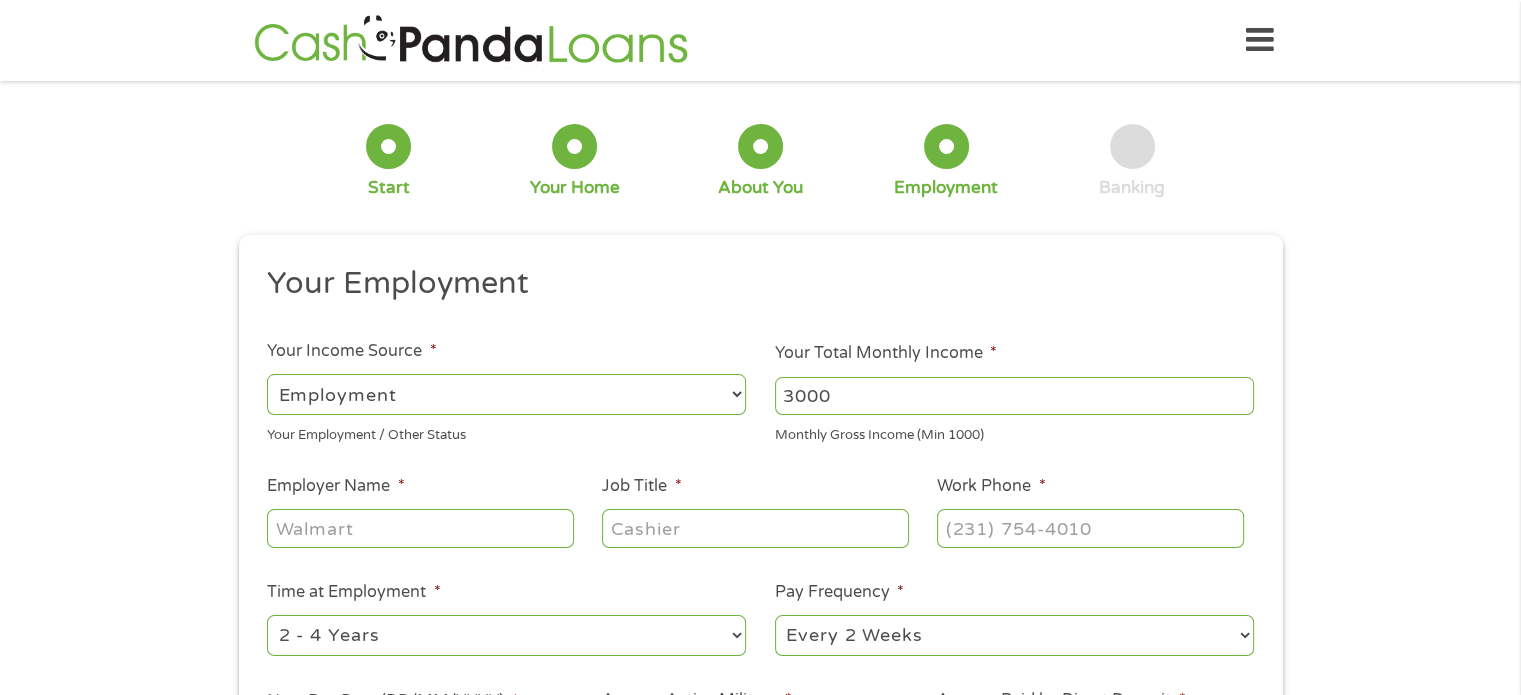 type on "3000" 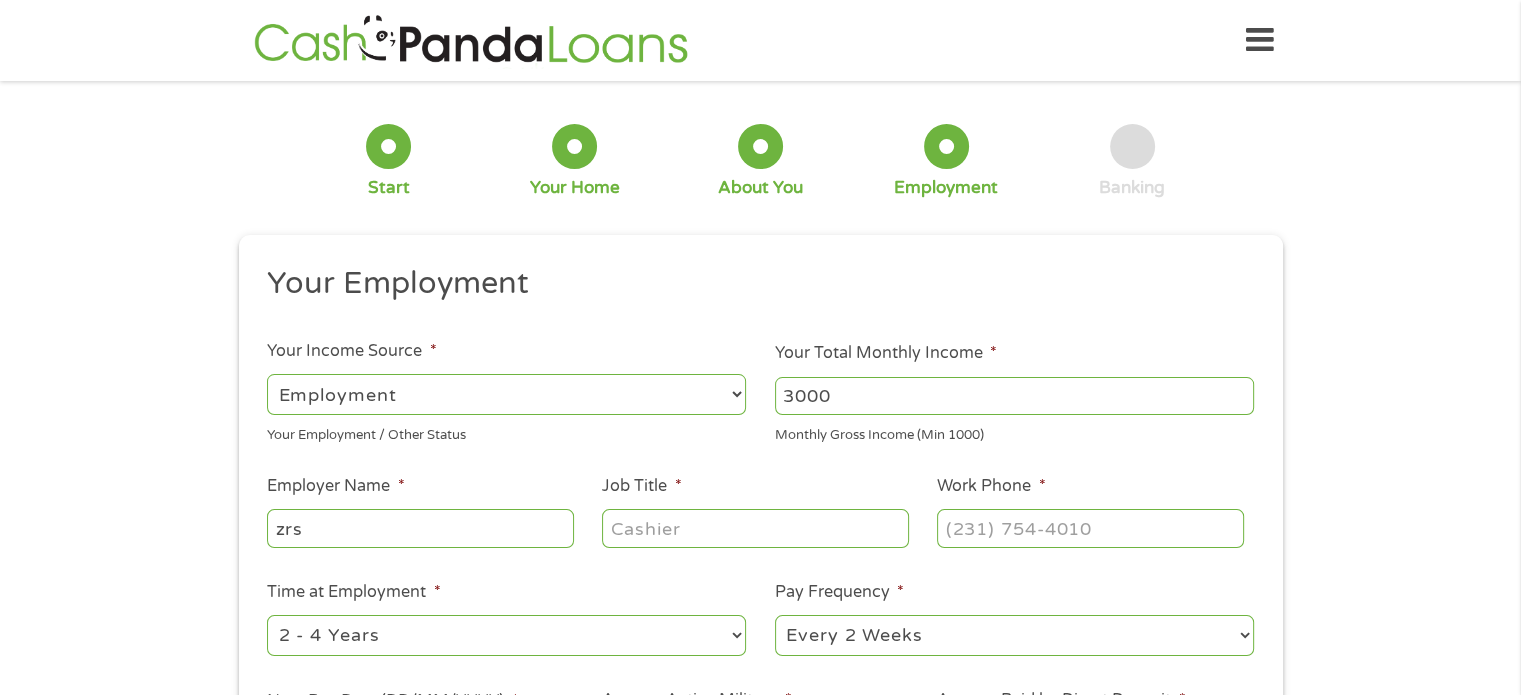 type on "zrs" 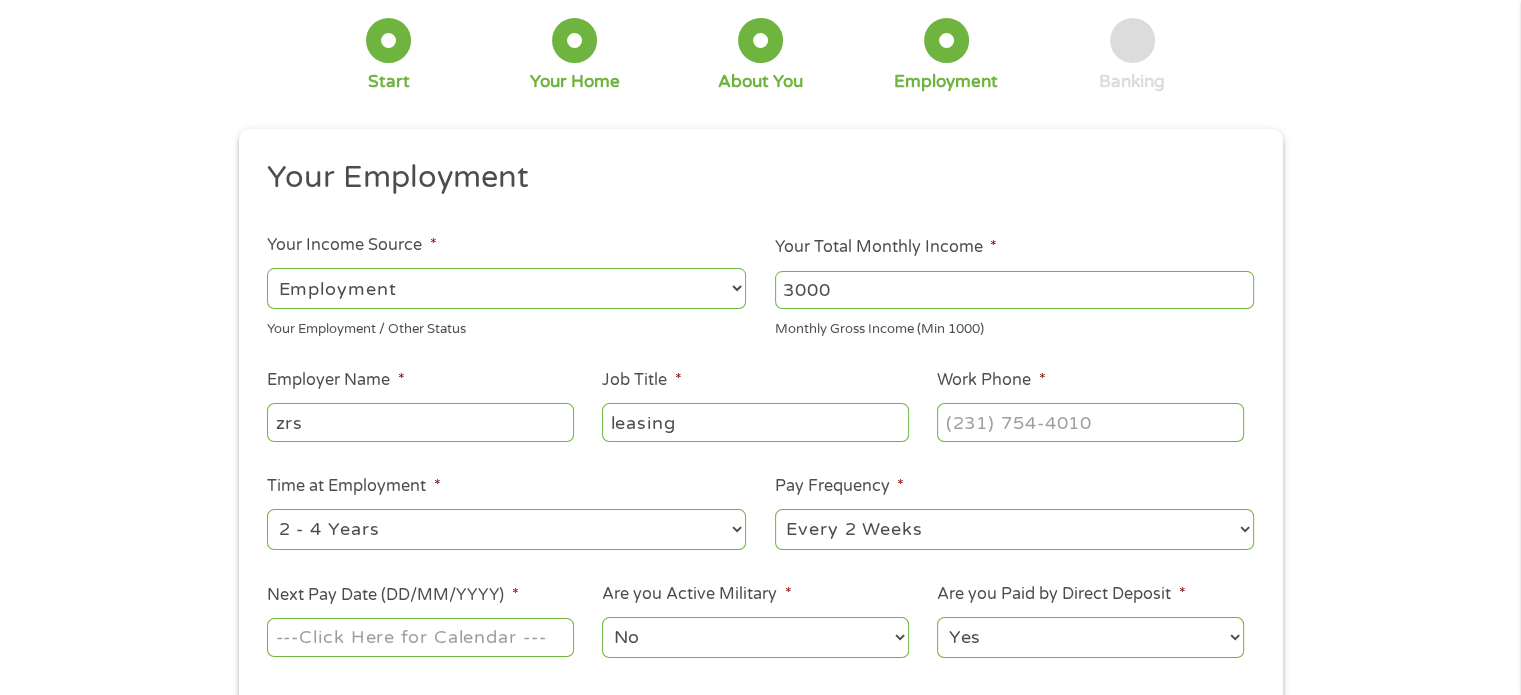 scroll, scrollTop: 107, scrollLeft: 0, axis: vertical 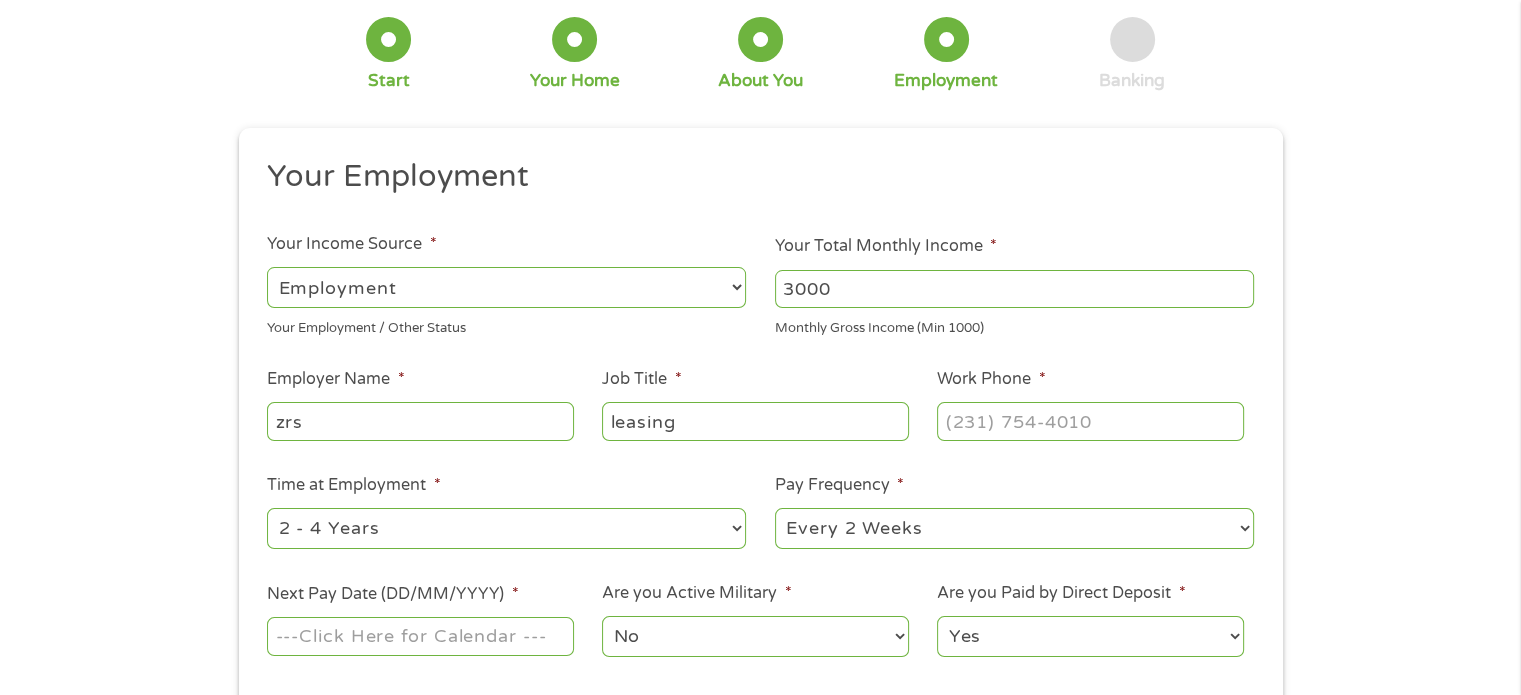 type on "leasing" 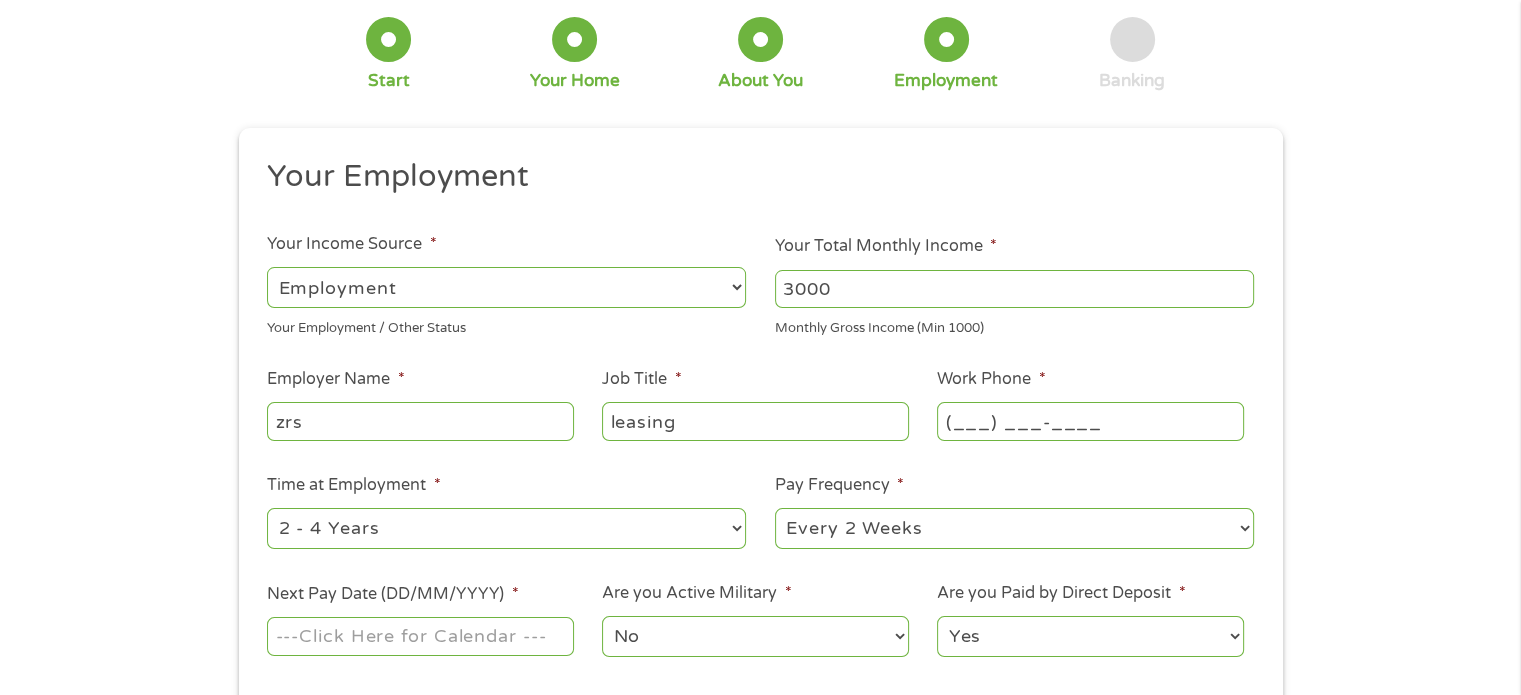 click on "(___) ___-____" at bounding box center (1090, 421) 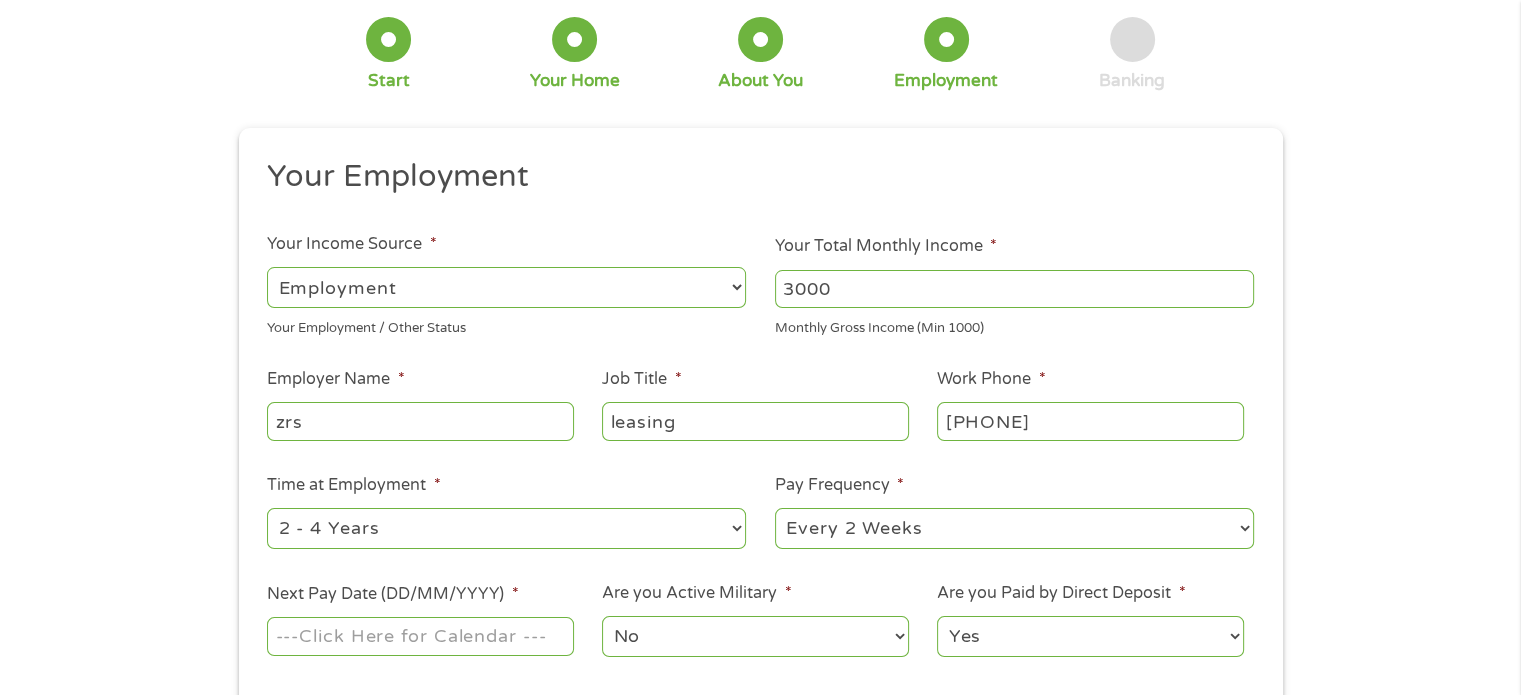 type on "[PHONE]" 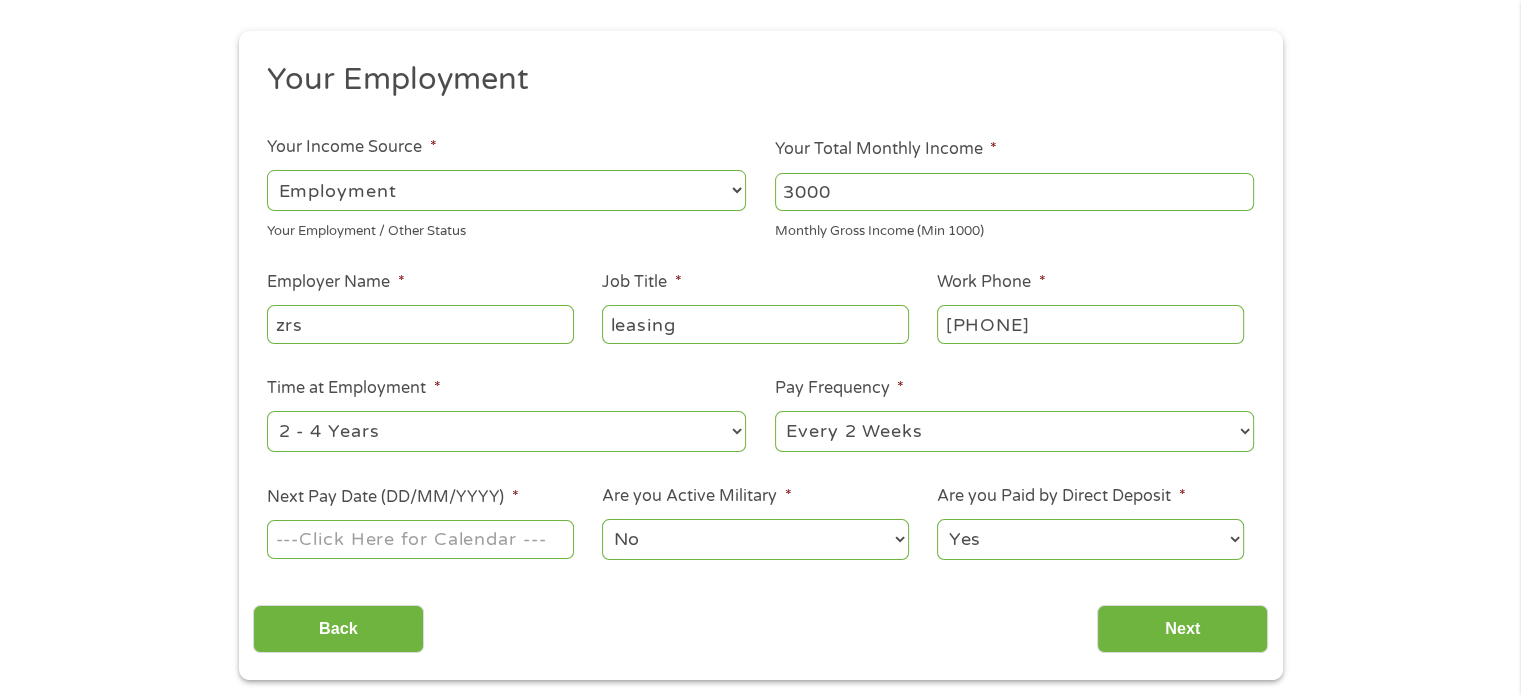 scroll, scrollTop: 204, scrollLeft: 0, axis: vertical 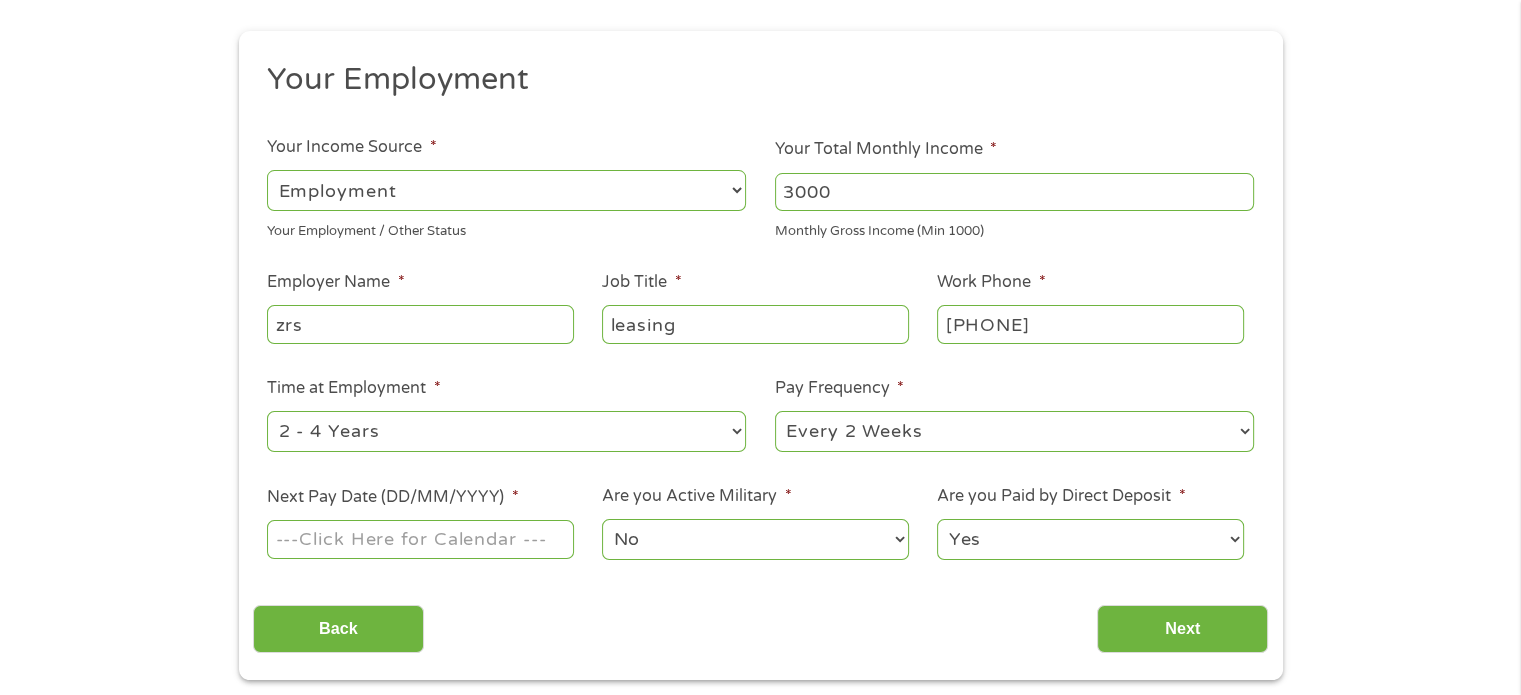 click on "No Yes" at bounding box center [755, 539] 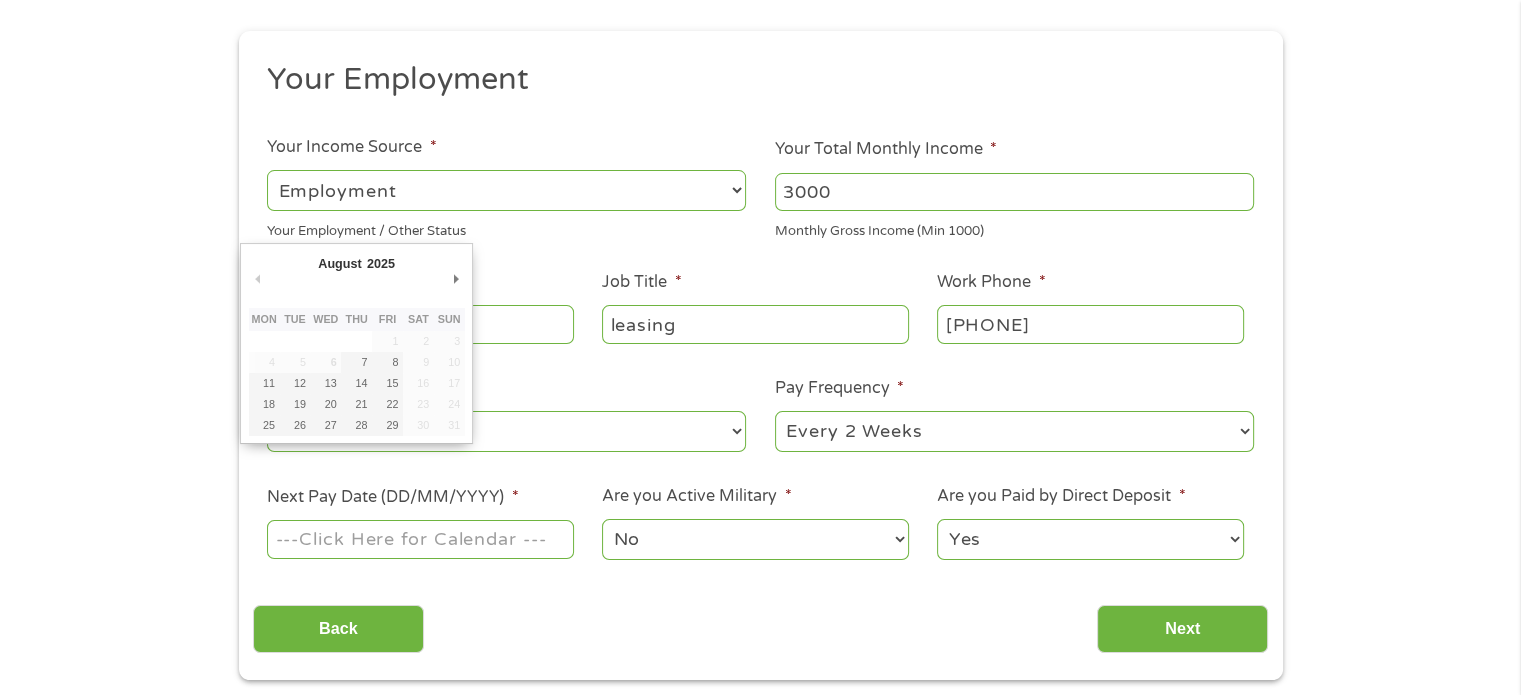 click on "Next Pay Date (DD/MM/YYYY) *" at bounding box center [420, 539] 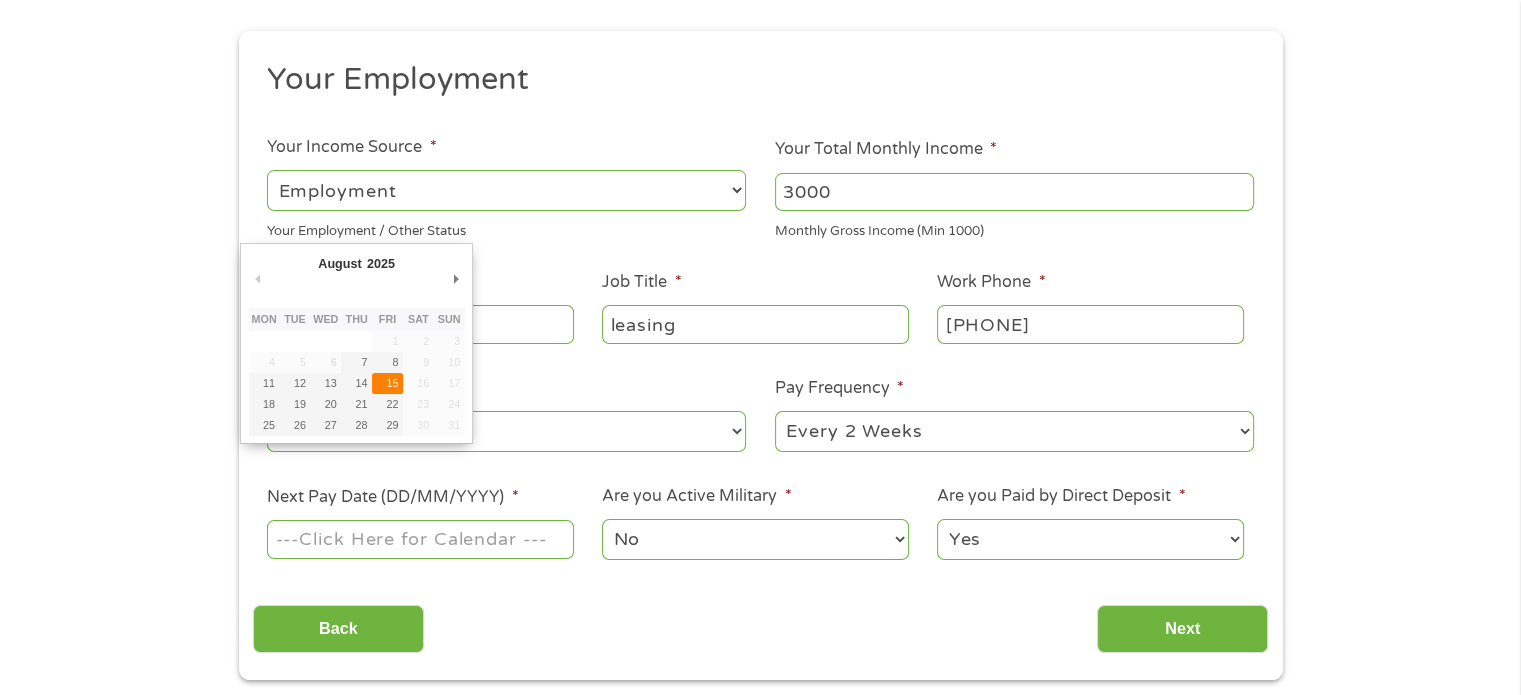 type on "15/08/2025" 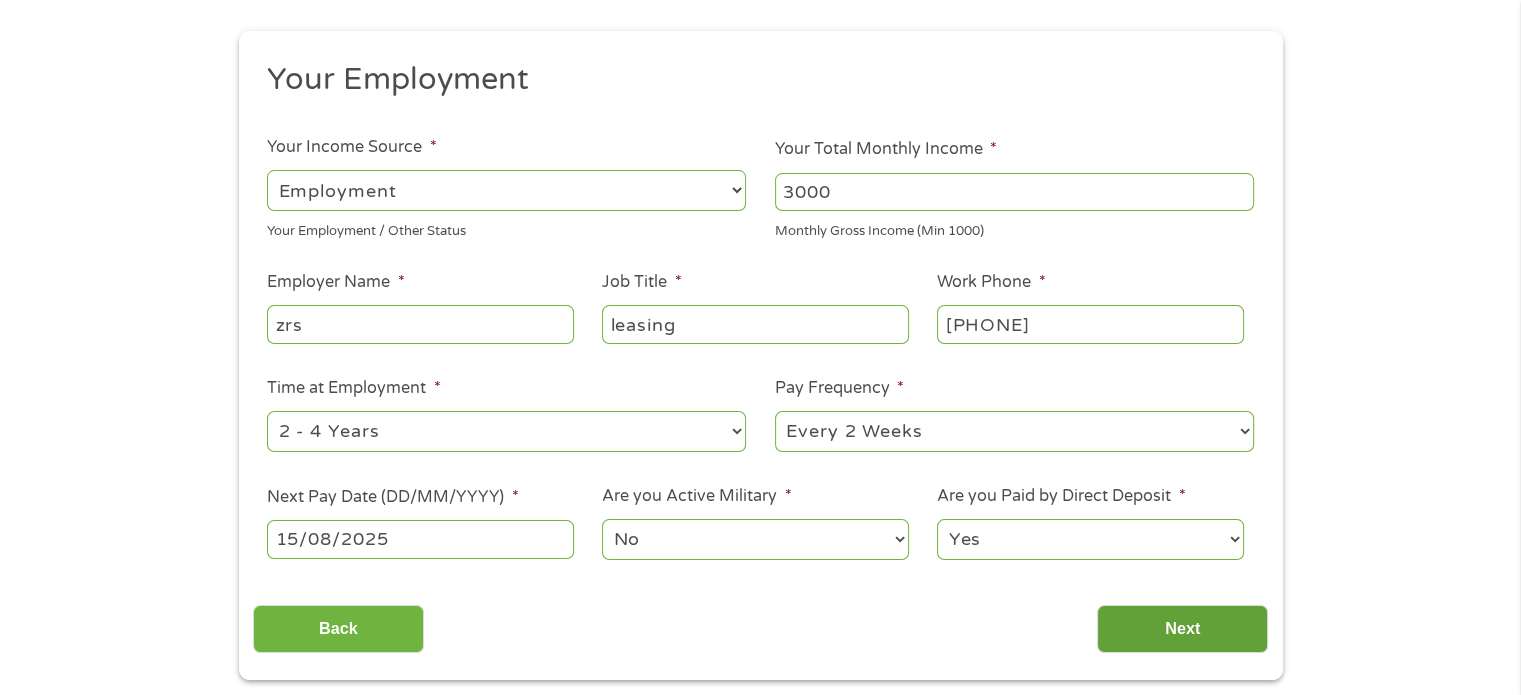 click on "Next" at bounding box center [1182, 629] 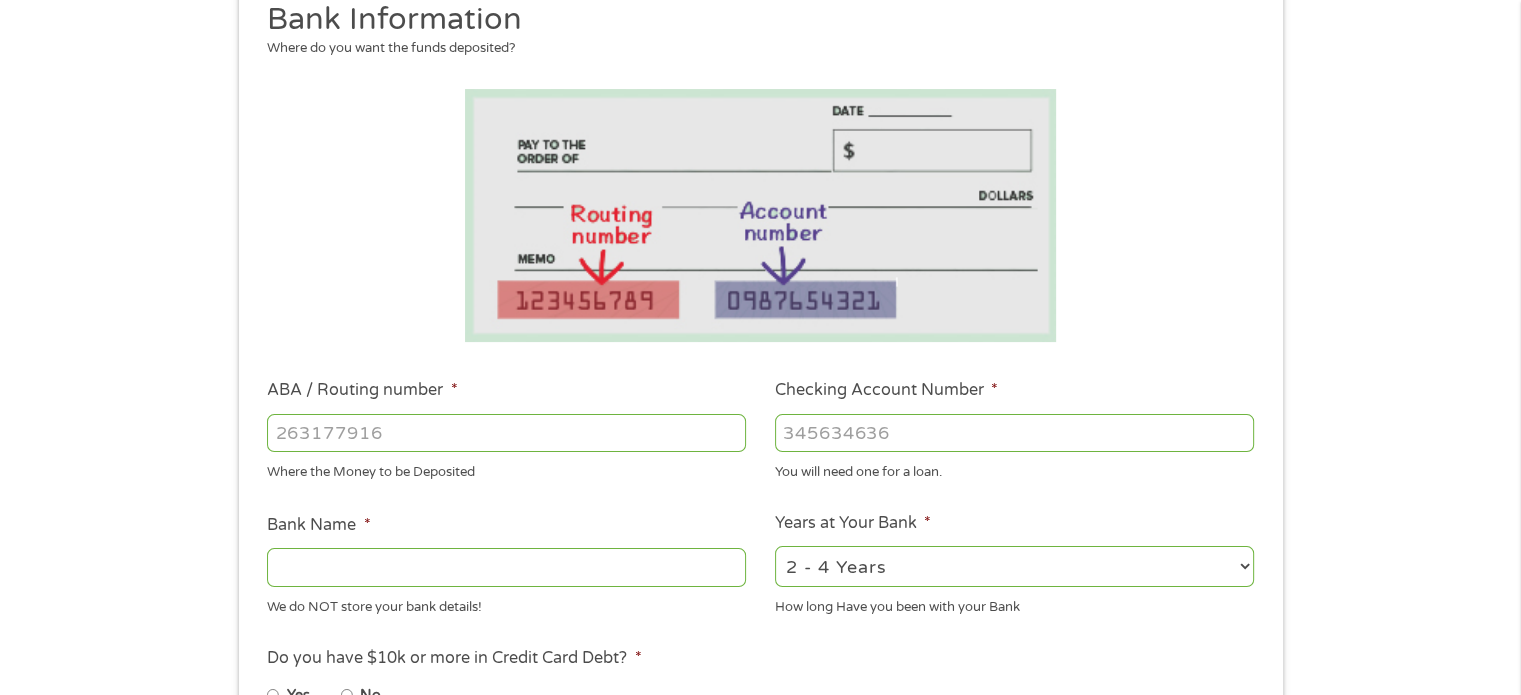 scroll, scrollTop: 267, scrollLeft: 0, axis: vertical 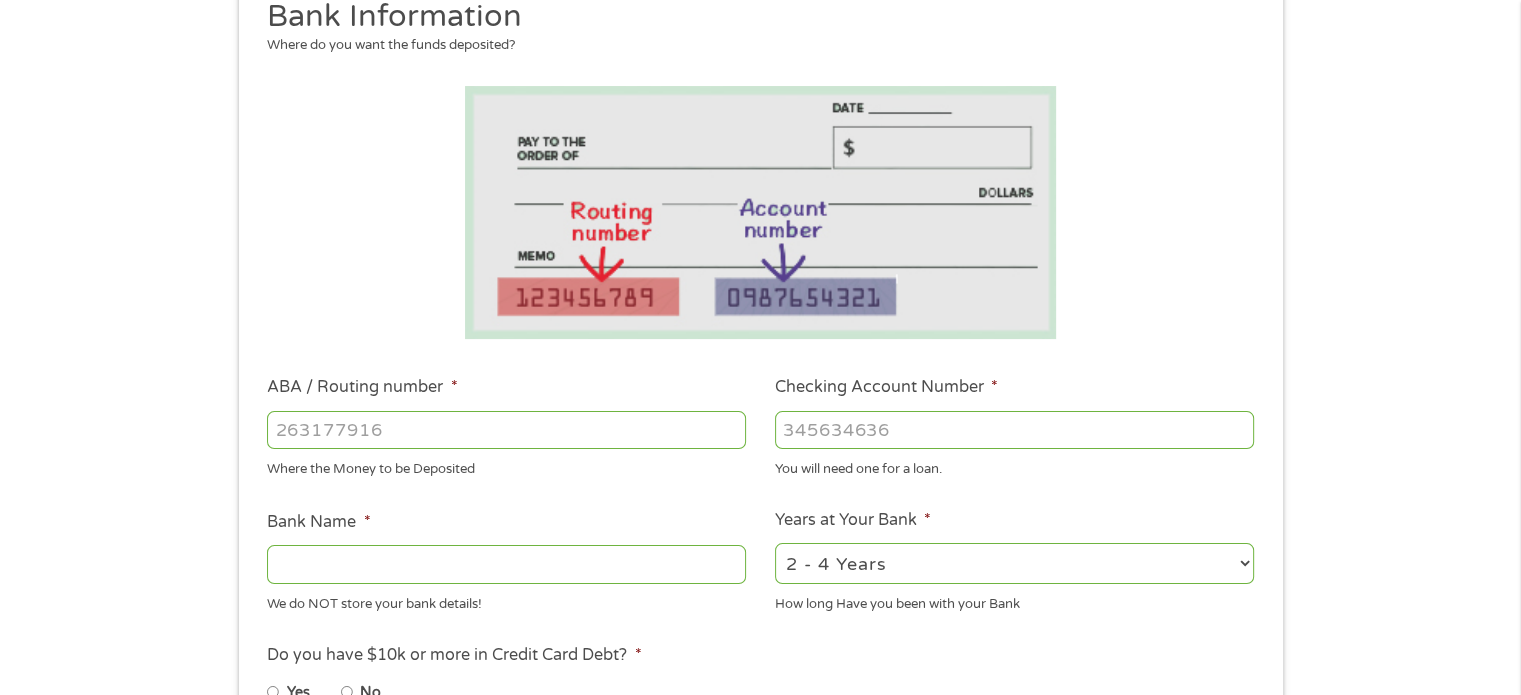 click on "ABA / Routing number *" at bounding box center (506, 430) 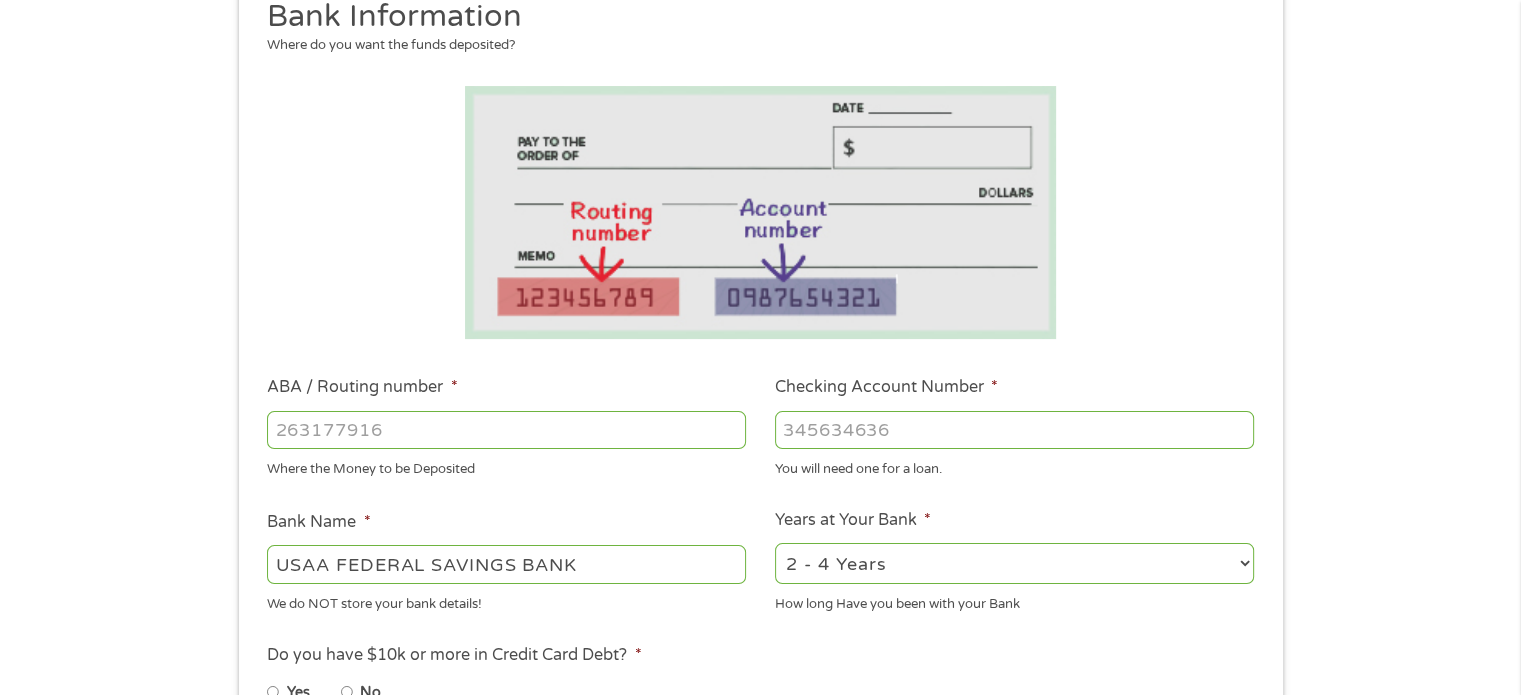 type on "[PHONE]" 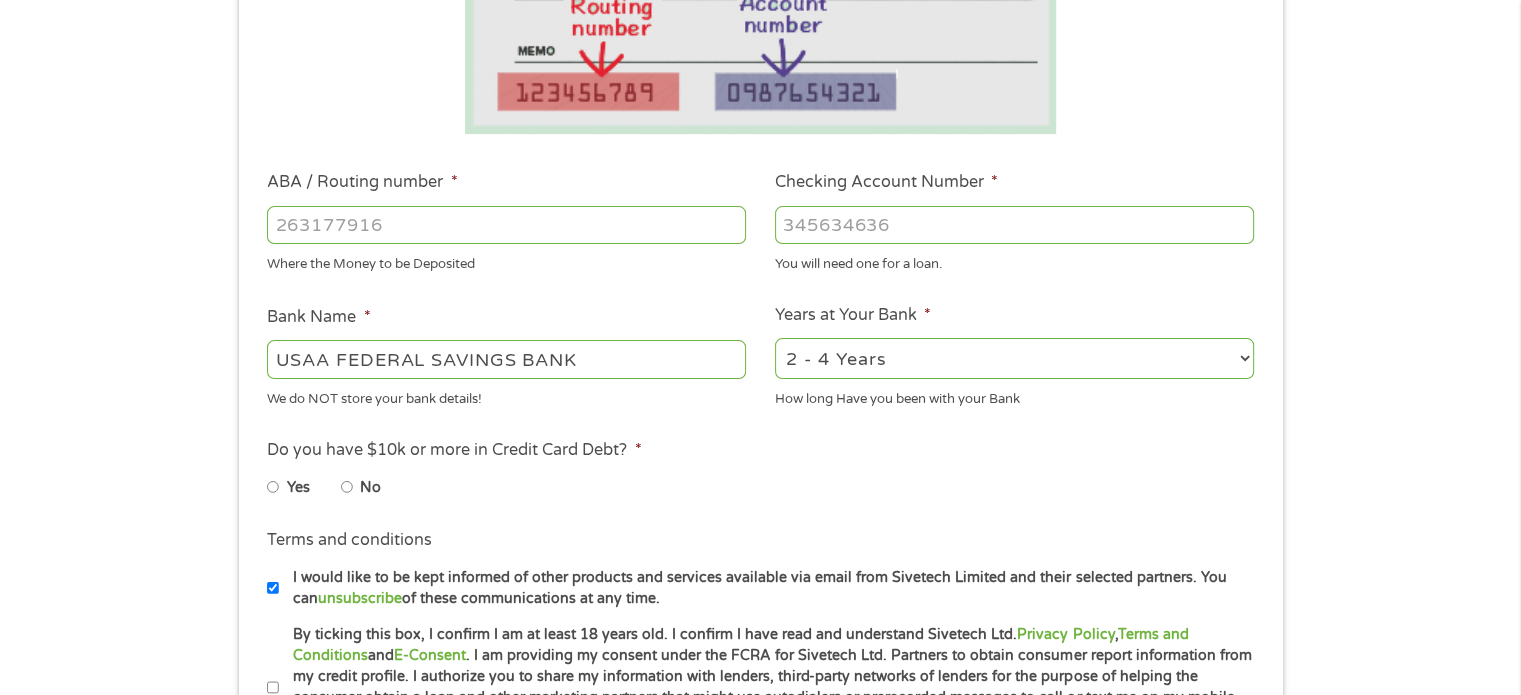 type on "[POSTAL_CODE]" 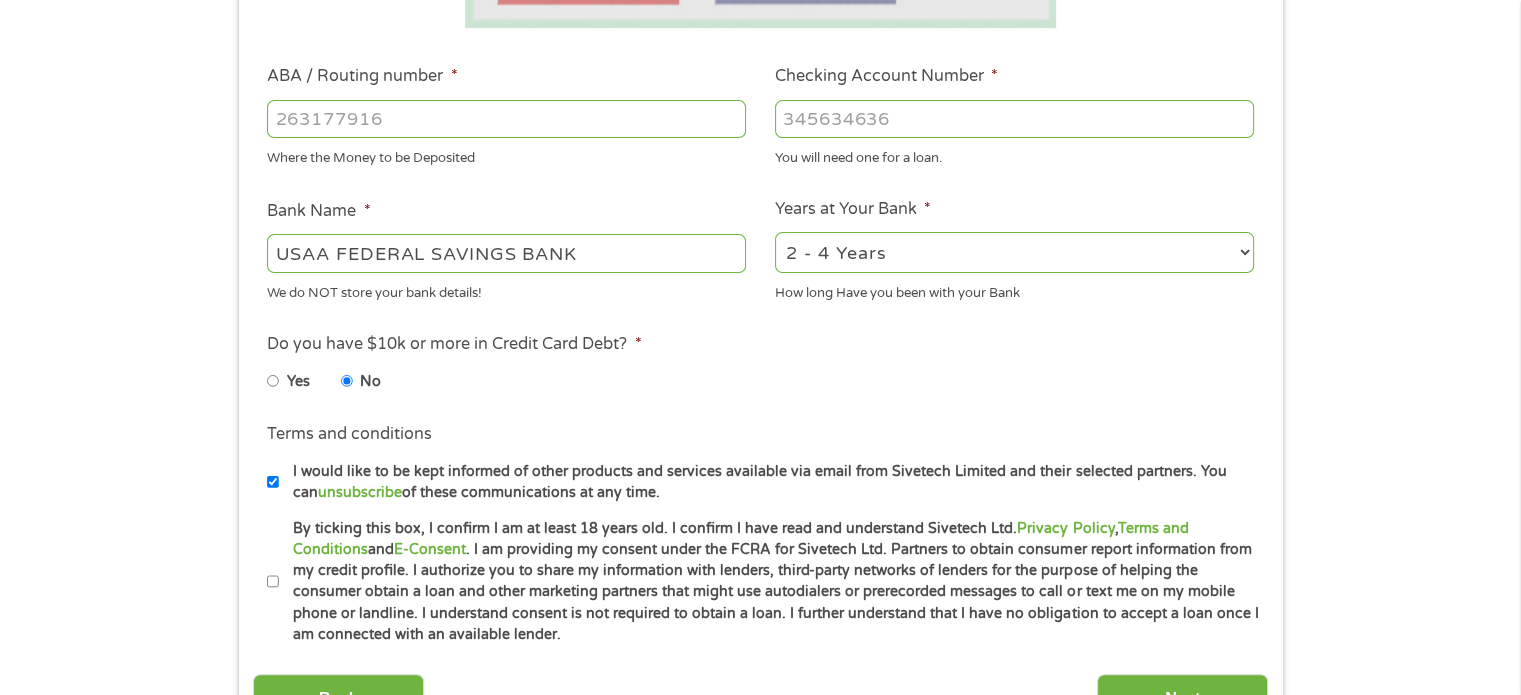 scroll, scrollTop: 579, scrollLeft: 0, axis: vertical 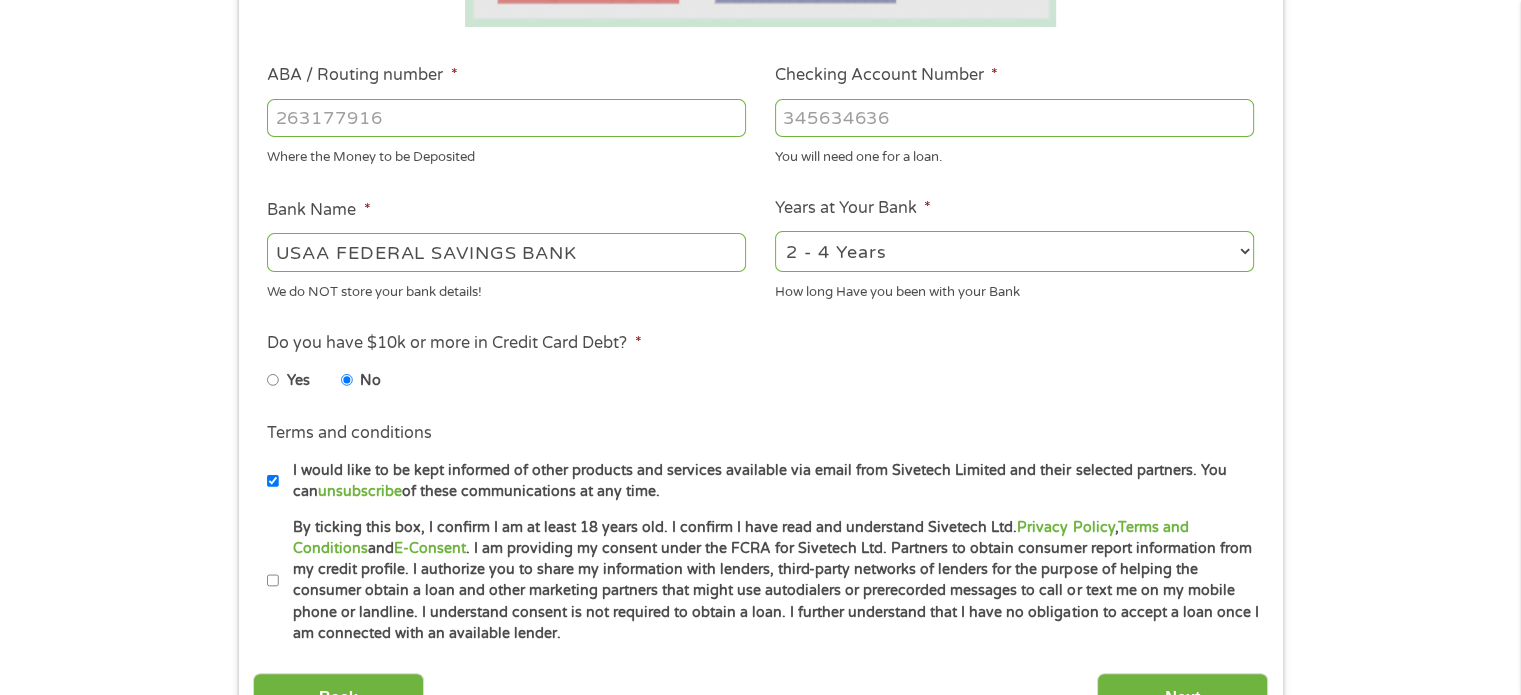 click on "By ticking this box, I confirm I am at least 18 years old. I confirm I have read and understand Sivetech Ltd.  Privacy Policy ,  Terms and Conditions  and  E-Consent . I am providing my consent under the FCRA for Sivetech Ltd. Partners to obtain consumer report information from my credit profile. I authorize you to share my information with lenders, third-party networks of lenders for the purpose of helping the consumer obtain a loan and other marketing partners that might use autodialers or prerecorded messages to call or text me on my mobile phone or landline. I understand consent is not required to obtain a loan. I further understand that I have no obligation to accept a loan once I am connected with an available lender." at bounding box center (769, 581) 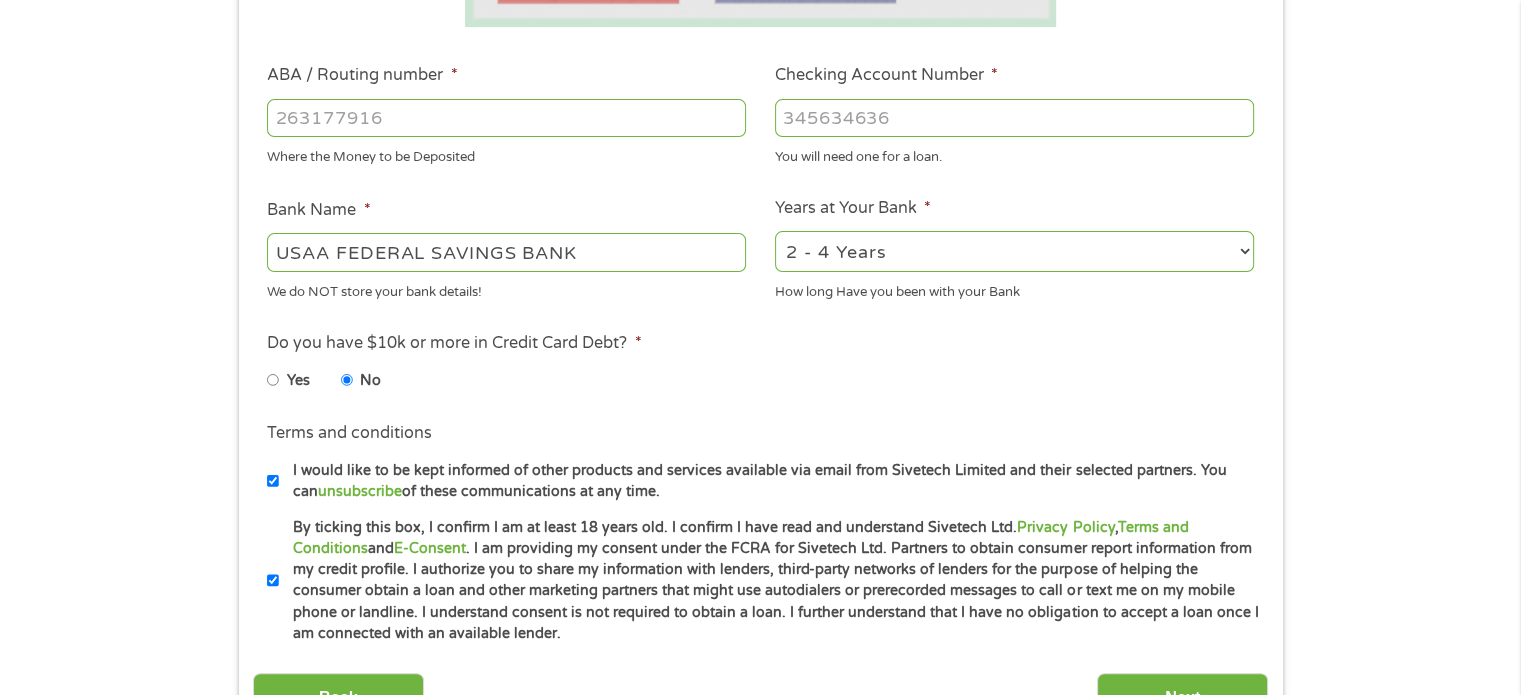 click on "Back   Next" at bounding box center (760, 690) 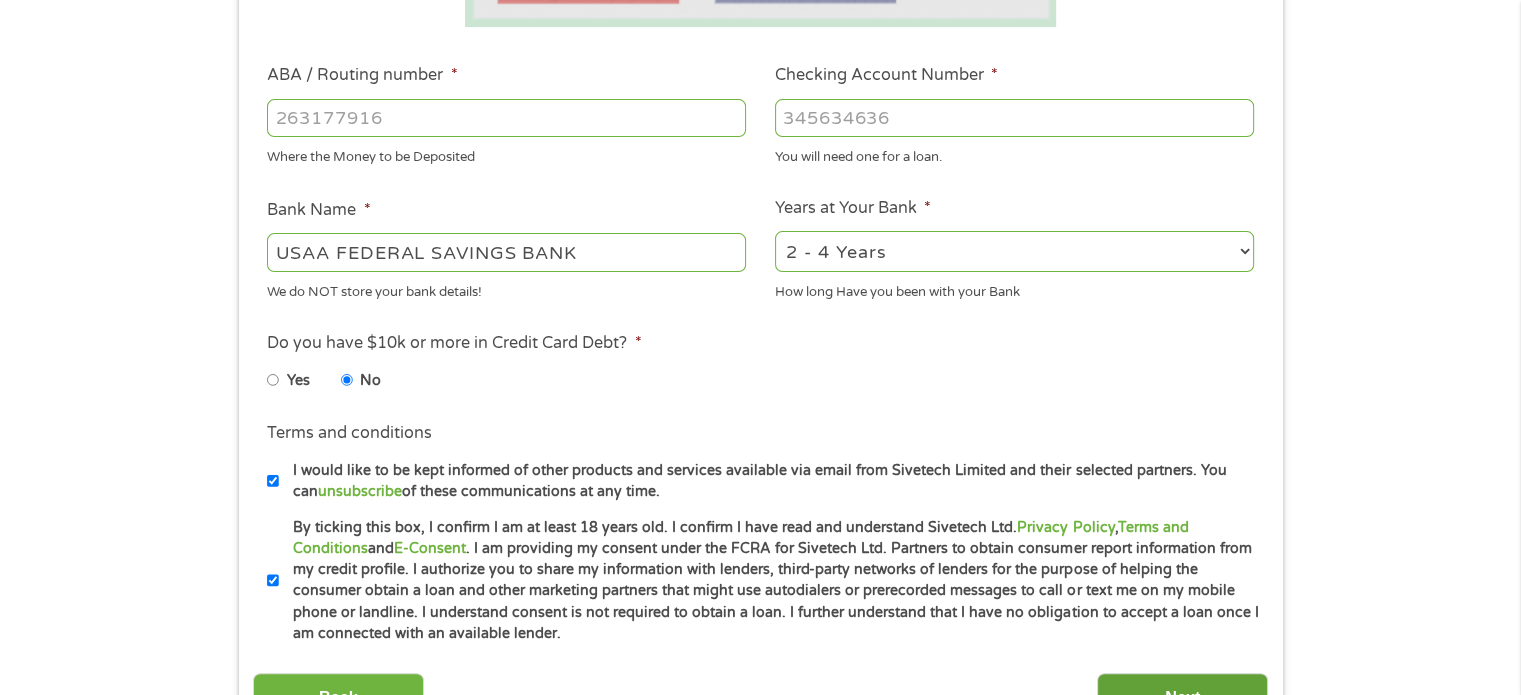 click on "Next" at bounding box center (1182, 697) 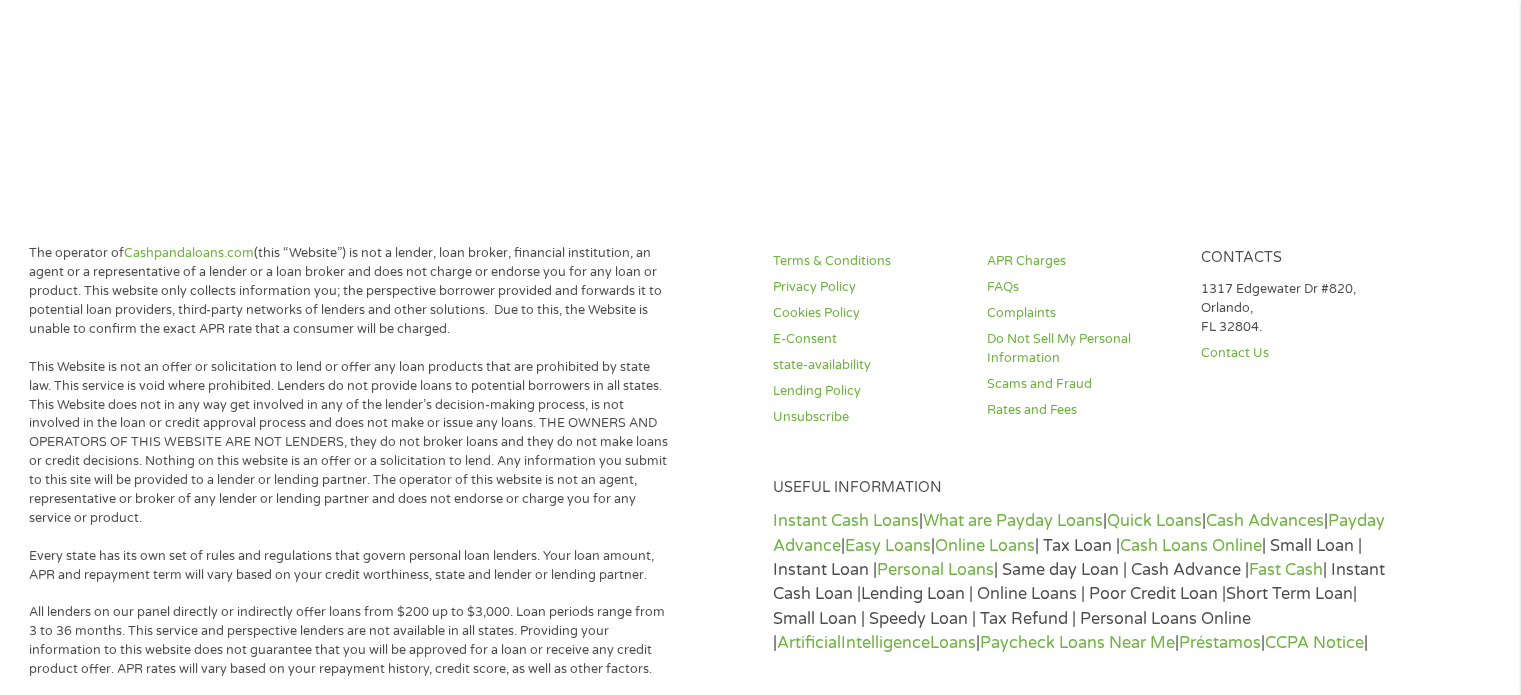 scroll, scrollTop: 8, scrollLeft: 8, axis: both 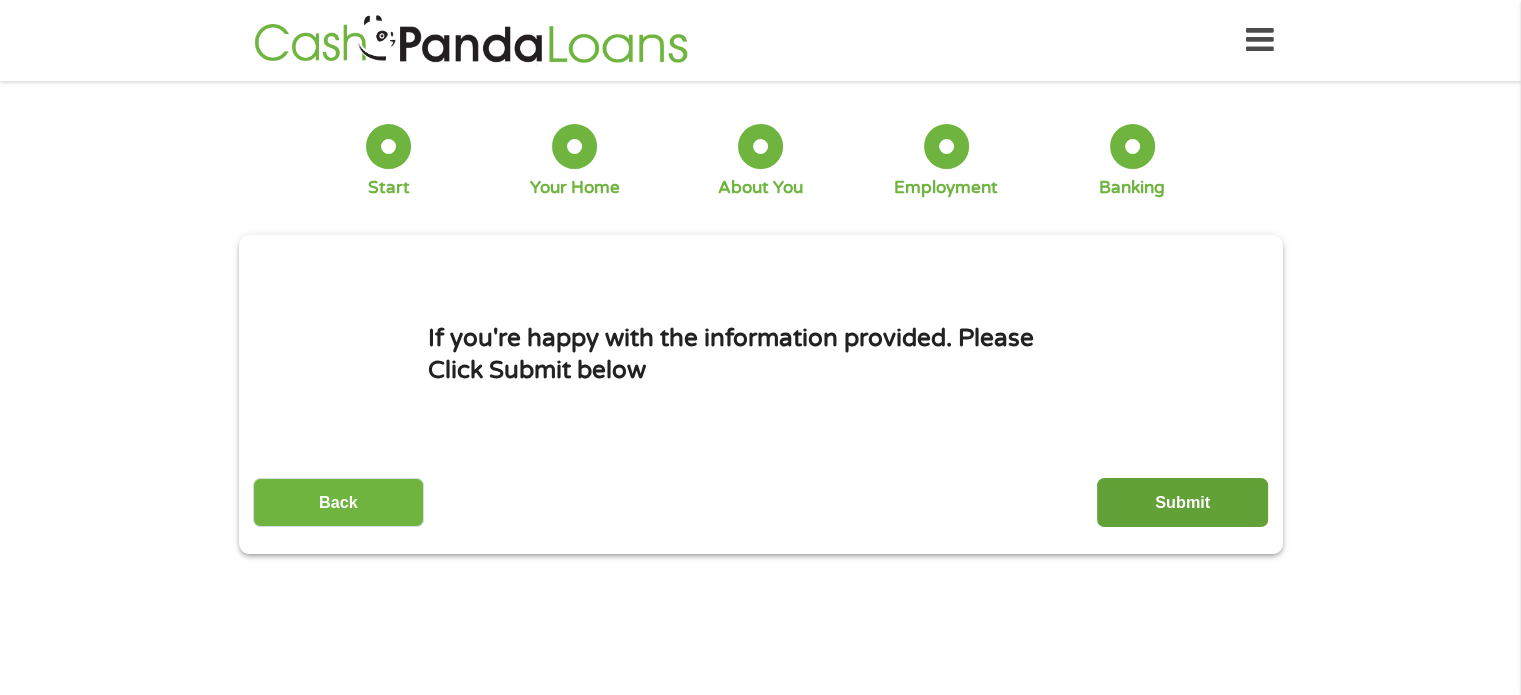 click on "Submit" at bounding box center (1182, 502) 